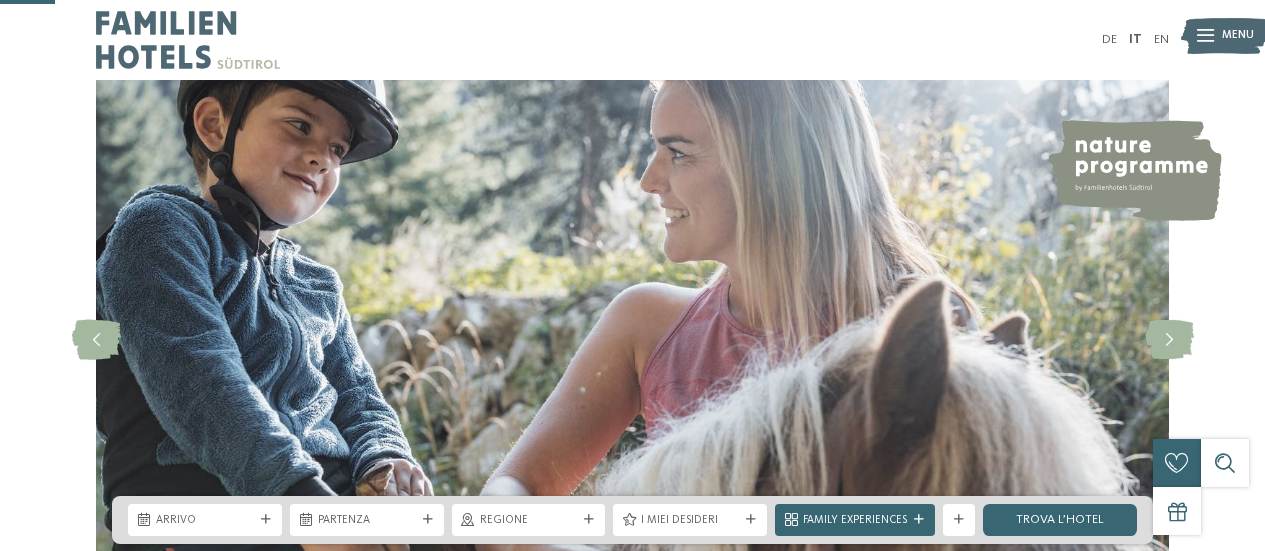 scroll, scrollTop: 358, scrollLeft: 0, axis: vertical 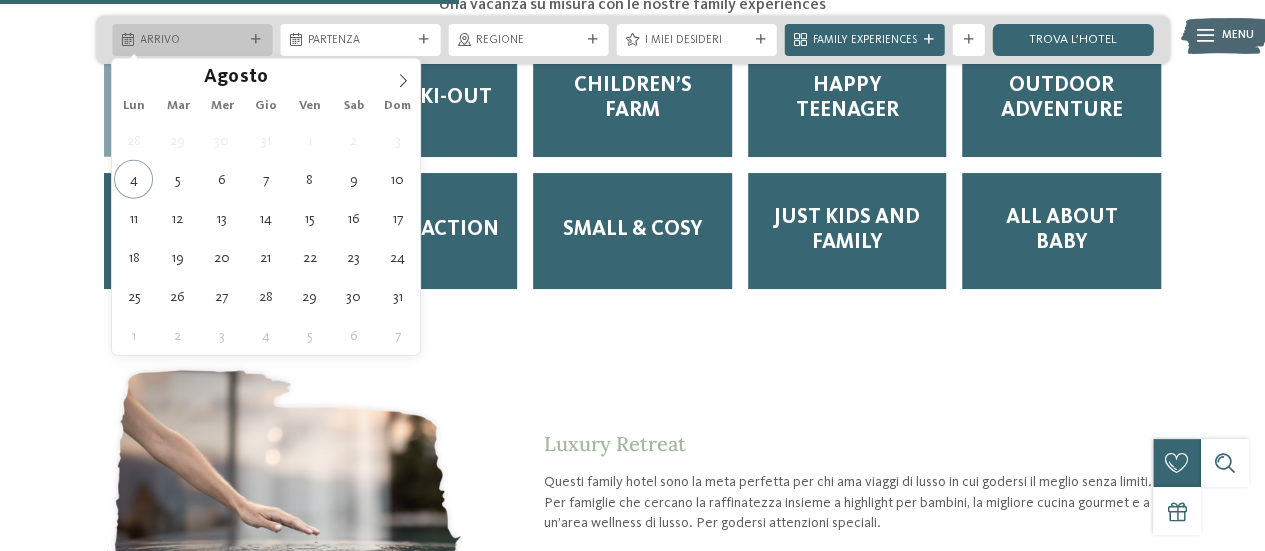 click at bounding box center [256, 40] 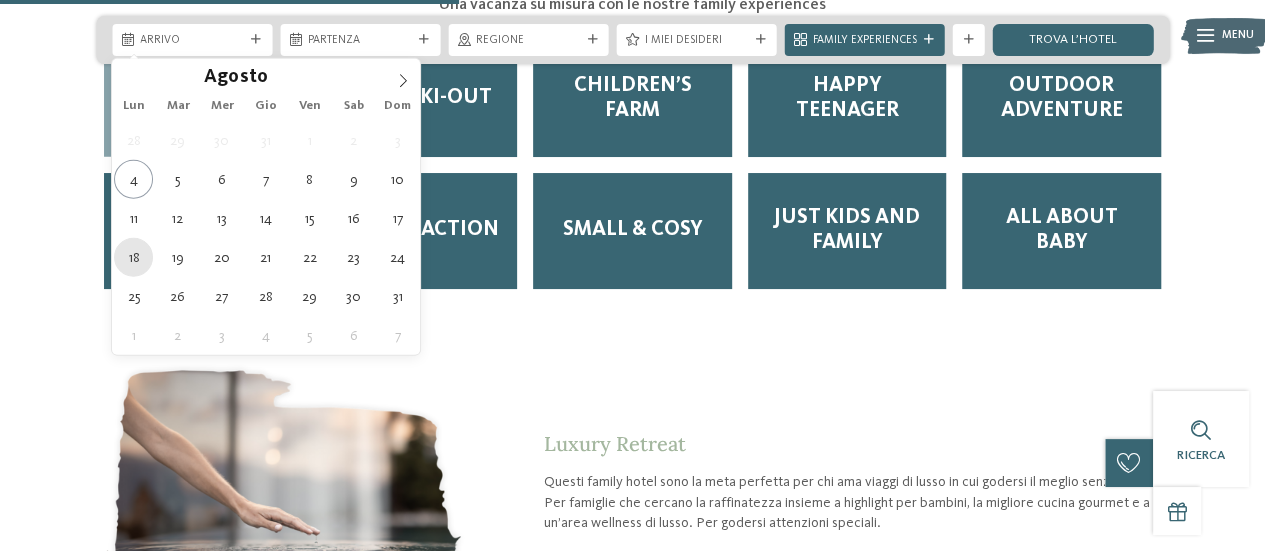 type on "18.08.2025" 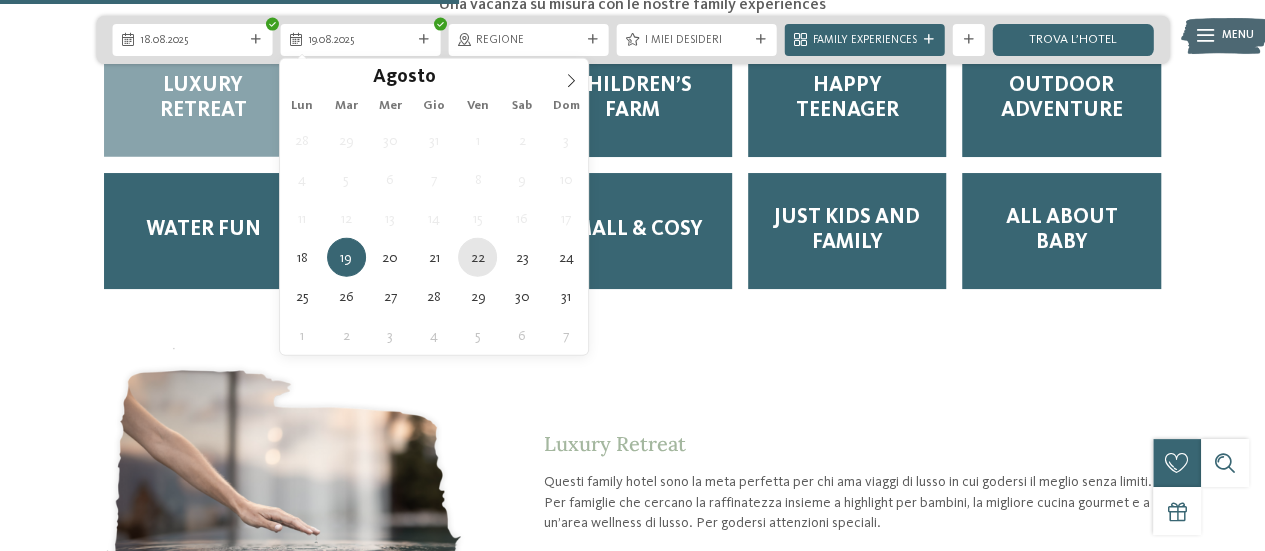 type on "22.08.2025" 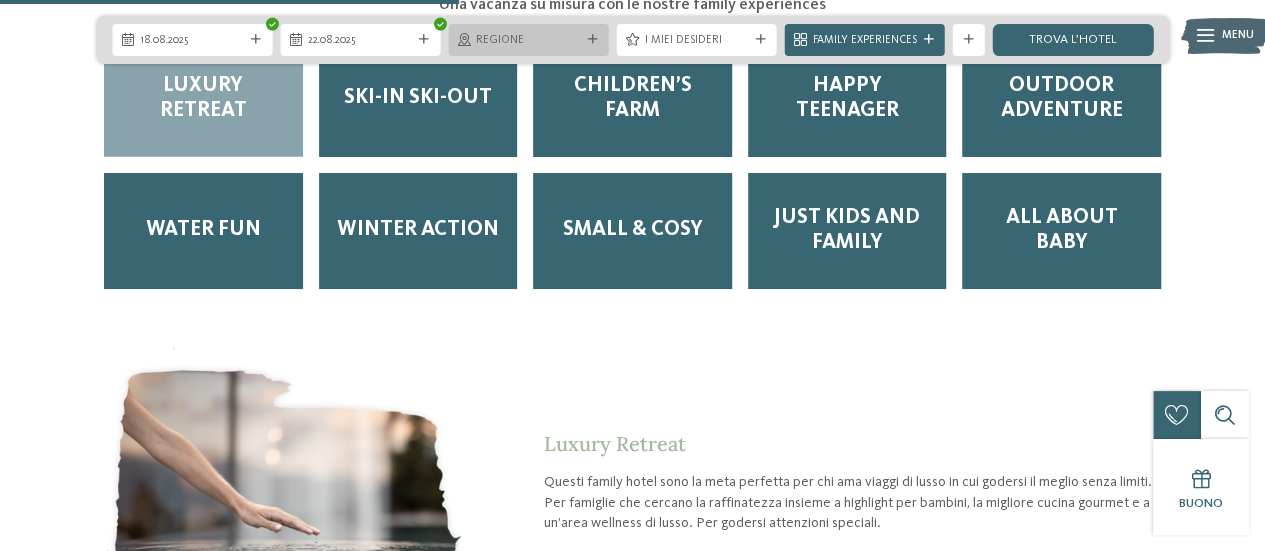 click on "Regione" at bounding box center (528, 41) 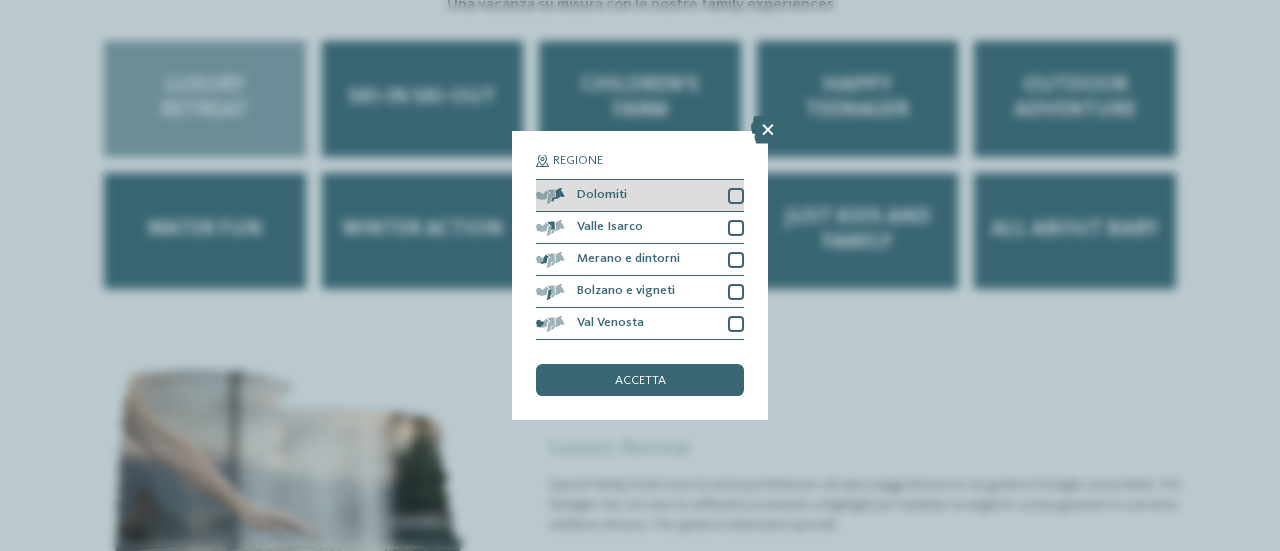 click at bounding box center [736, 196] 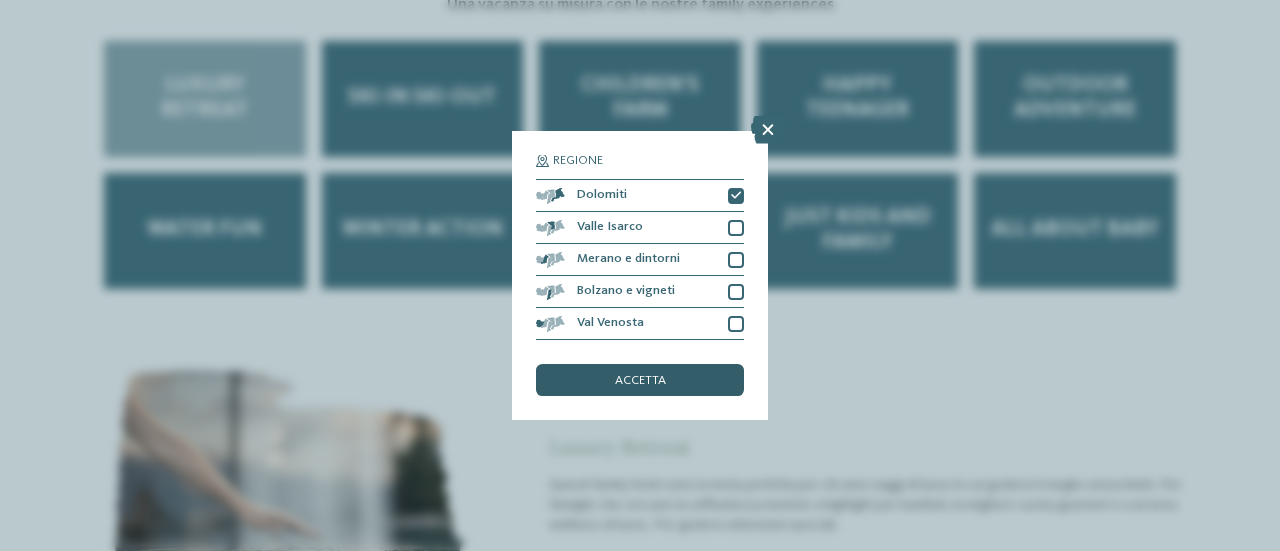 click on "accetta" at bounding box center [640, 380] 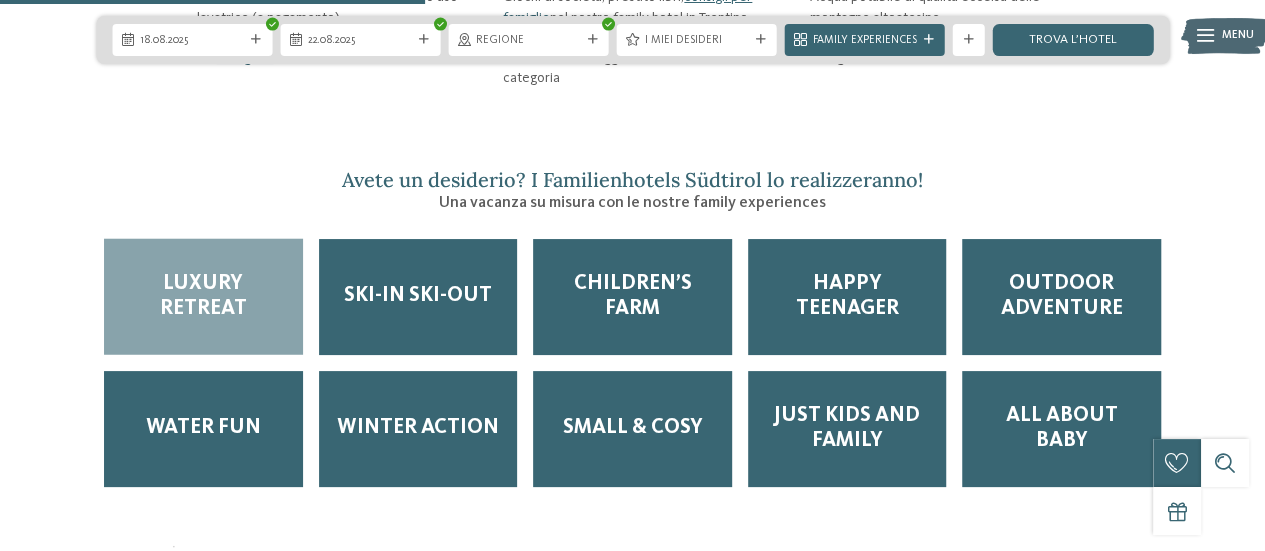 scroll, scrollTop: 2492, scrollLeft: 0, axis: vertical 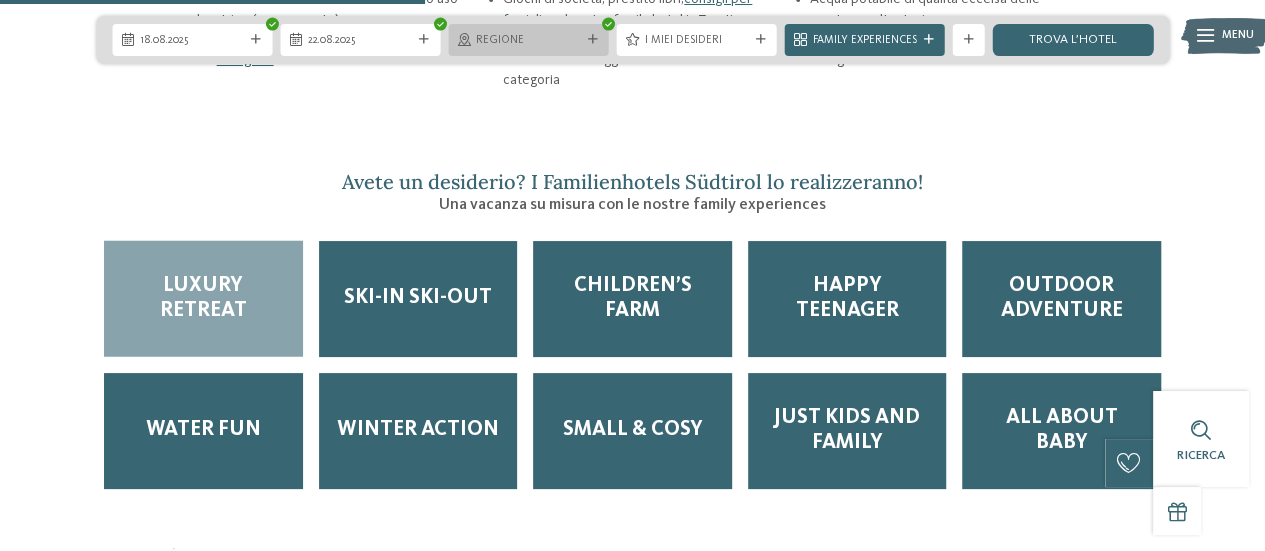 click on "Regione" at bounding box center [528, 41] 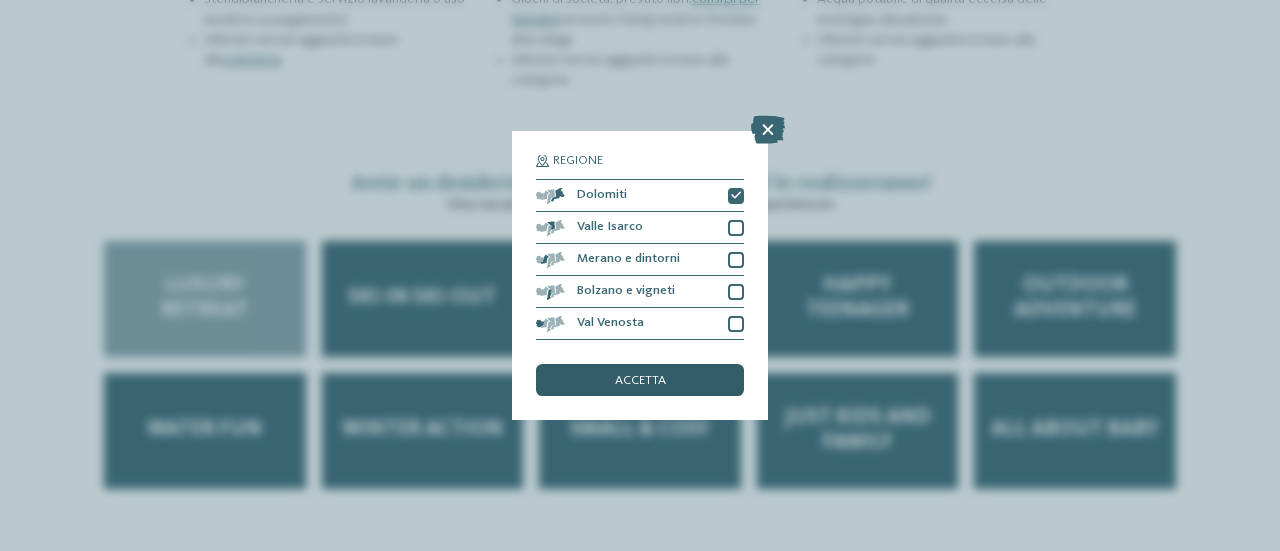 click on "accetta" at bounding box center (640, 381) 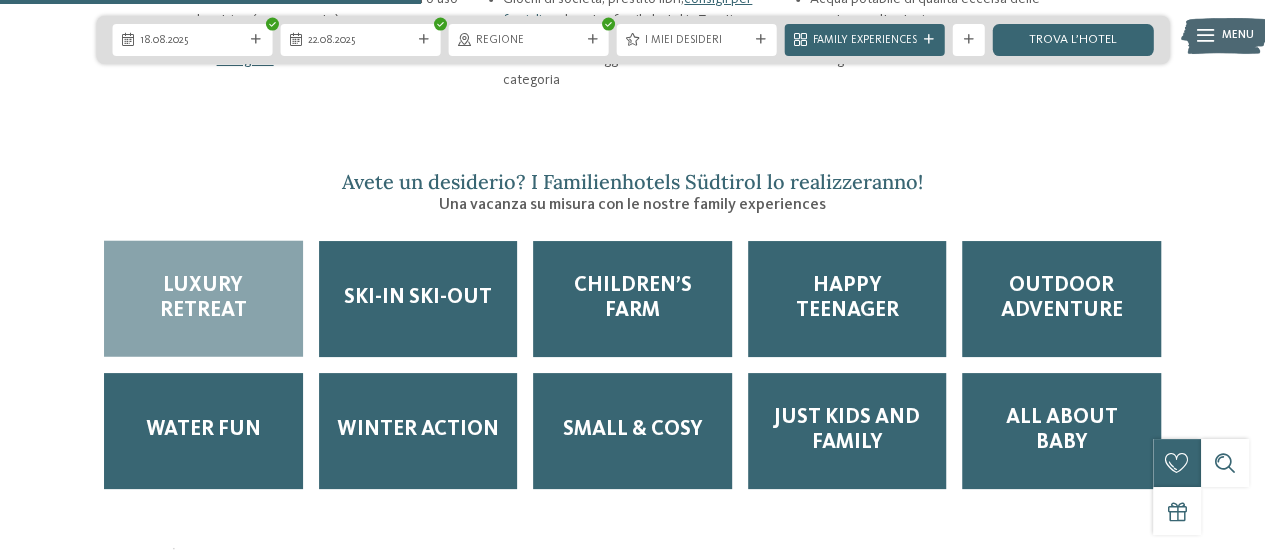 scroll, scrollTop: 2392, scrollLeft: 0, axis: vertical 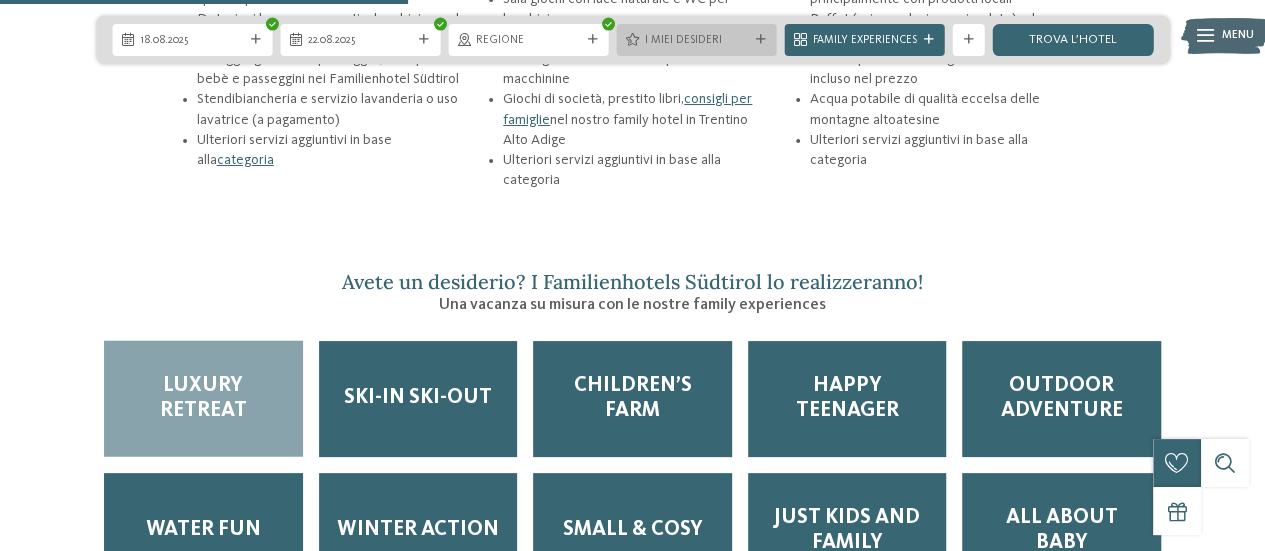 click on "I miei desideri" at bounding box center [697, 41] 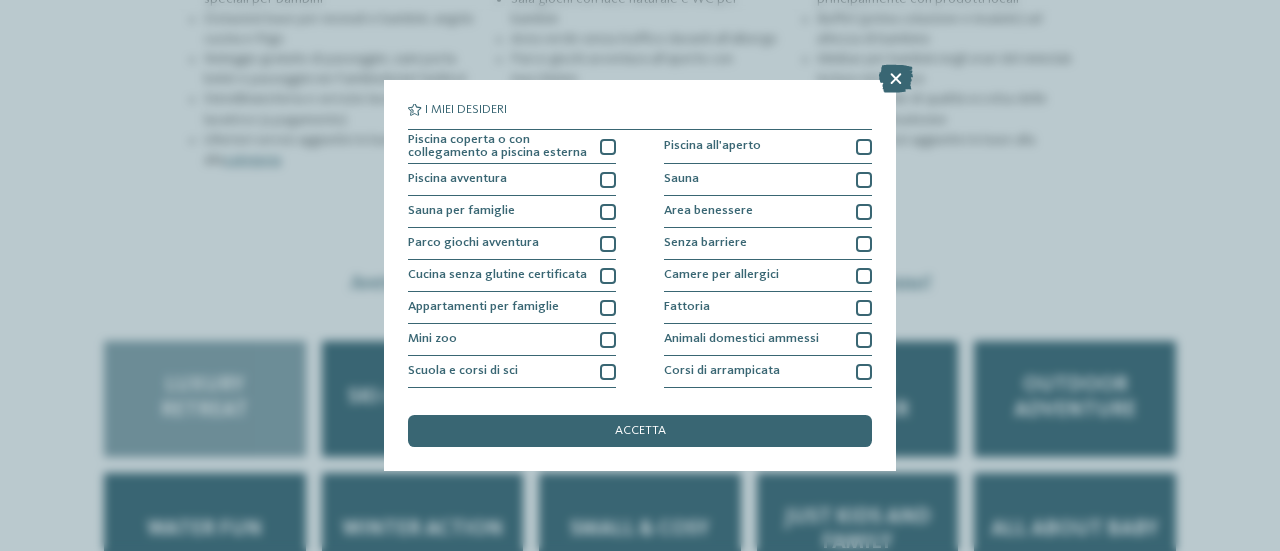 click on "I miei desideri
Piscina coperta o con collegamento a piscina esterna
Piscina all'aperto" at bounding box center (640, 275) 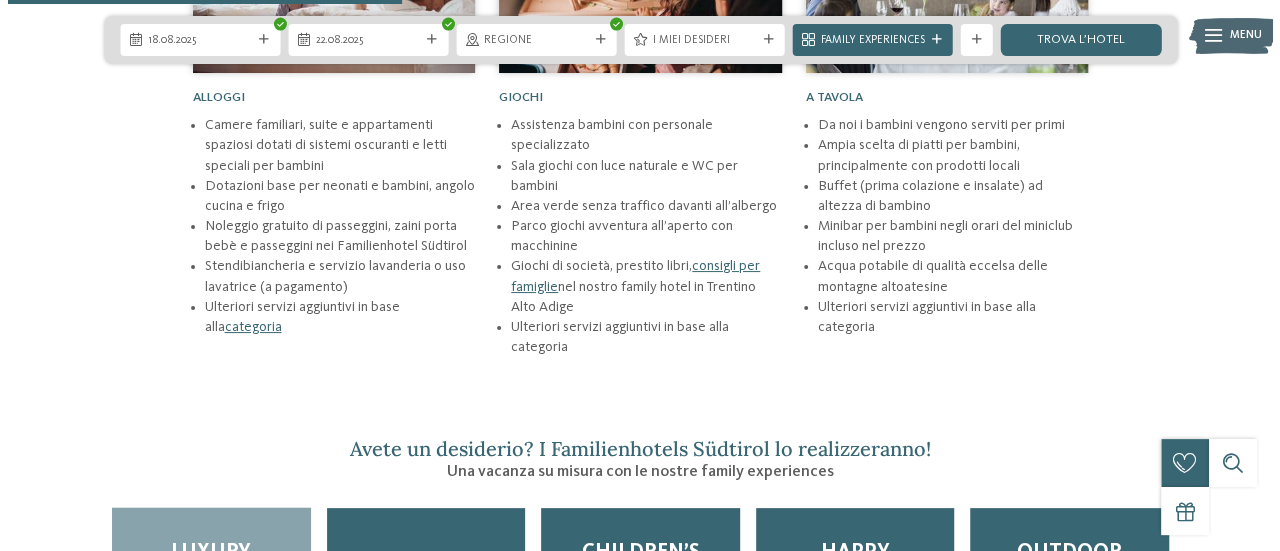 scroll, scrollTop: 2192, scrollLeft: 0, axis: vertical 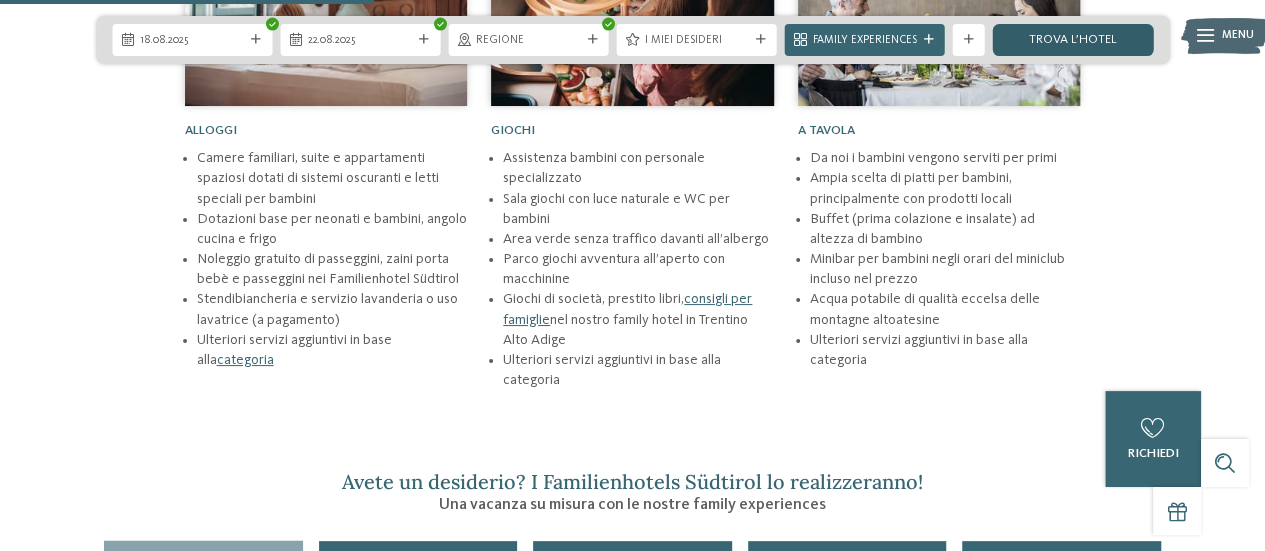 click on "trova l’hotel" at bounding box center (1073, 40) 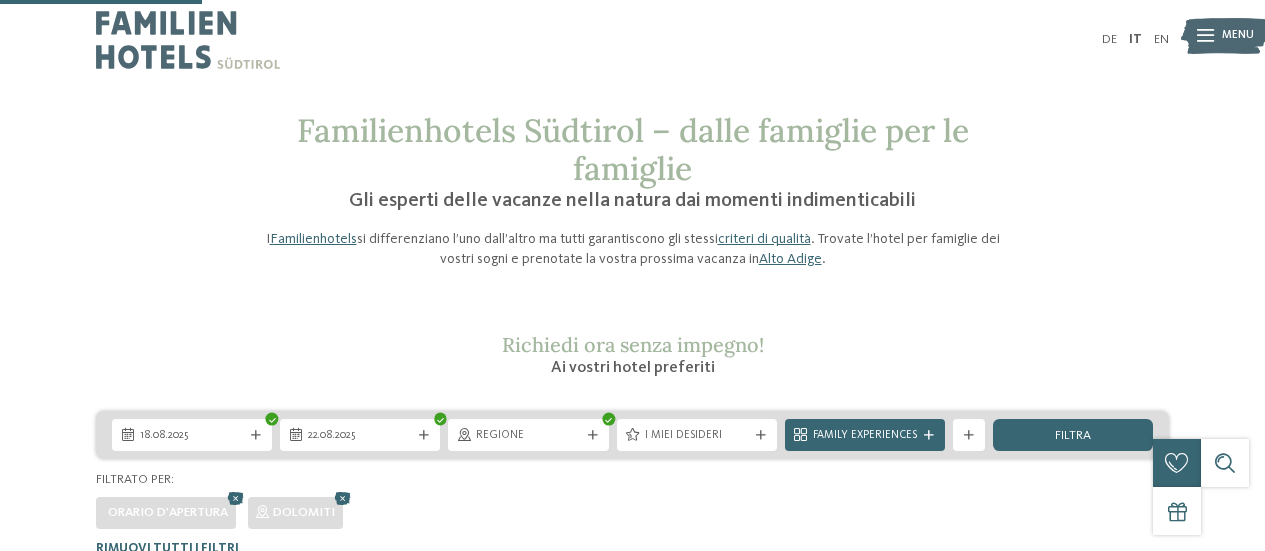 scroll, scrollTop: 494, scrollLeft: 0, axis: vertical 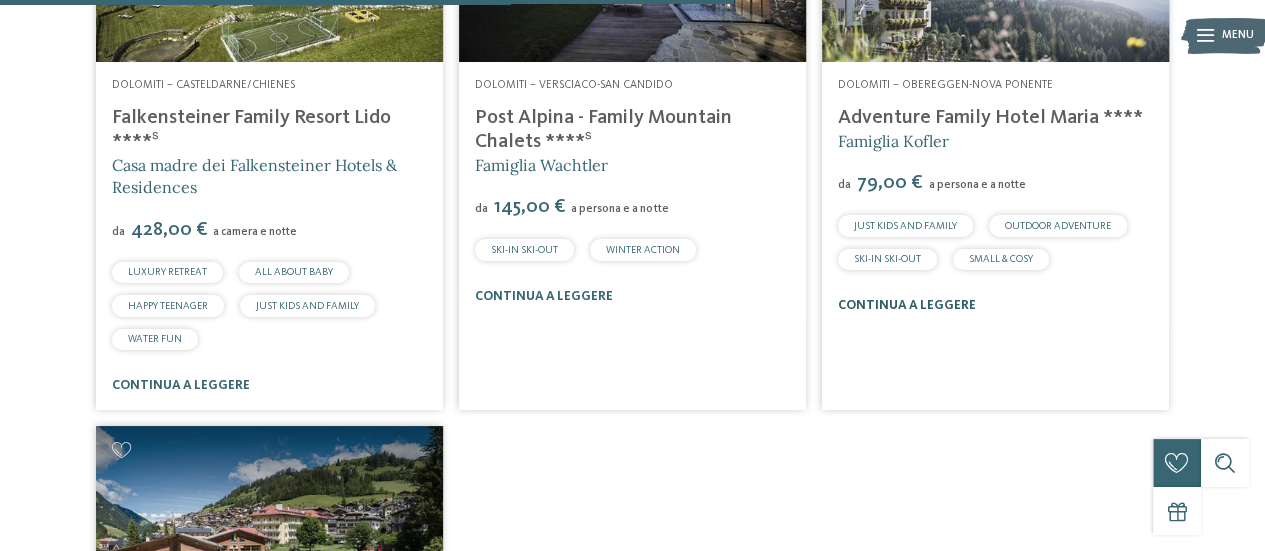 click on "continua a leggere" at bounding box center [907, 305] 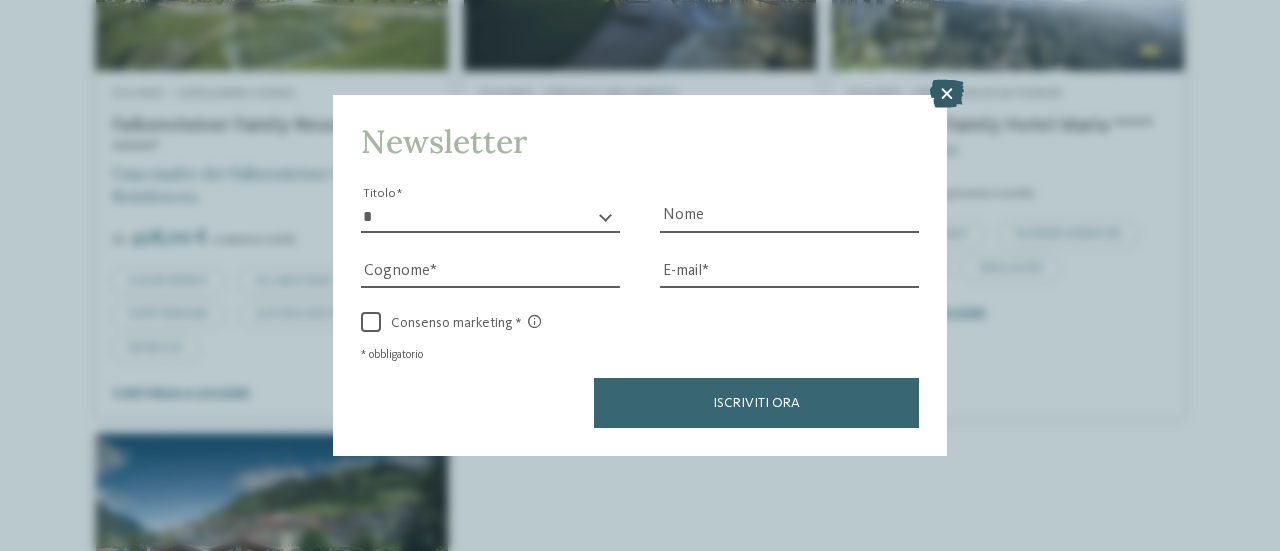 click at bounding box center (947, 94) 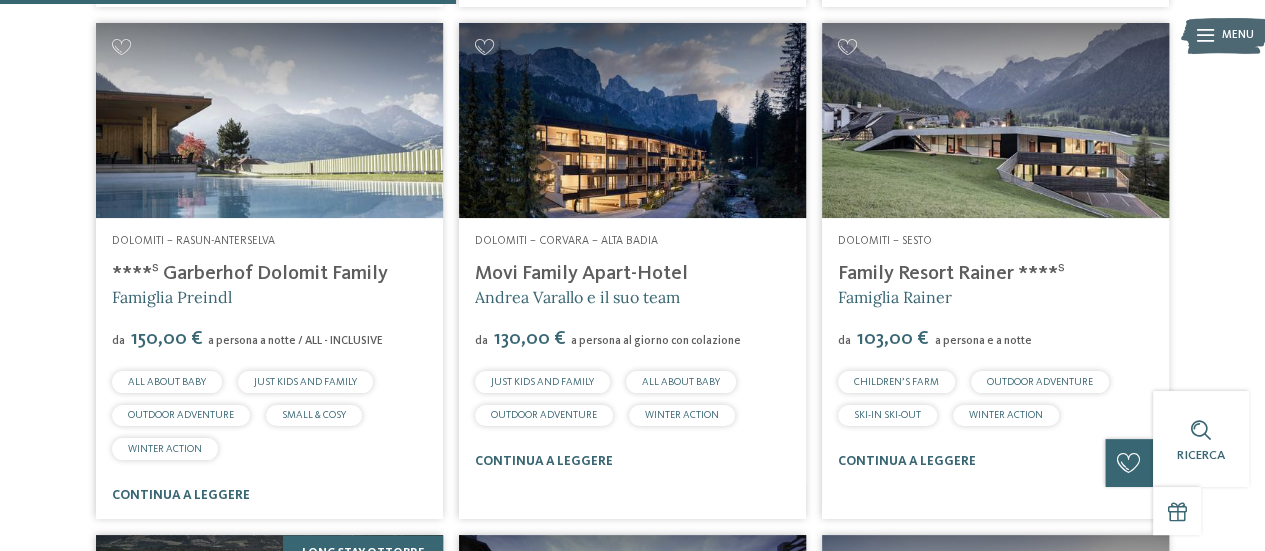 scroll, scrollTop: 1094, scrollLeft: 0, axis: vertical 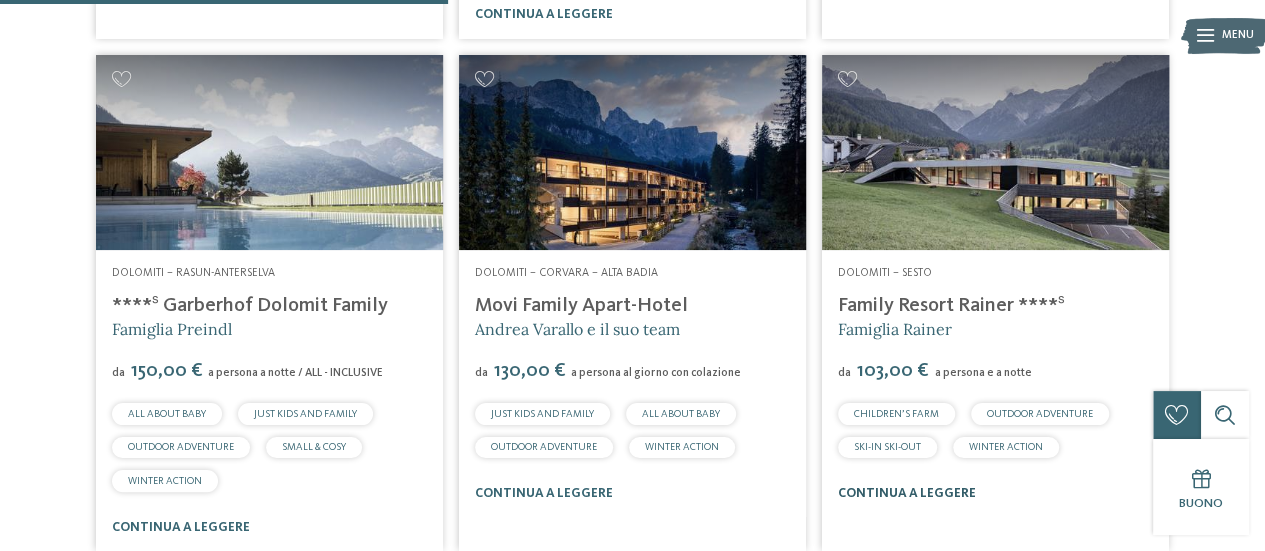 click on "continua a leggere" at bounding box center (907, 493) 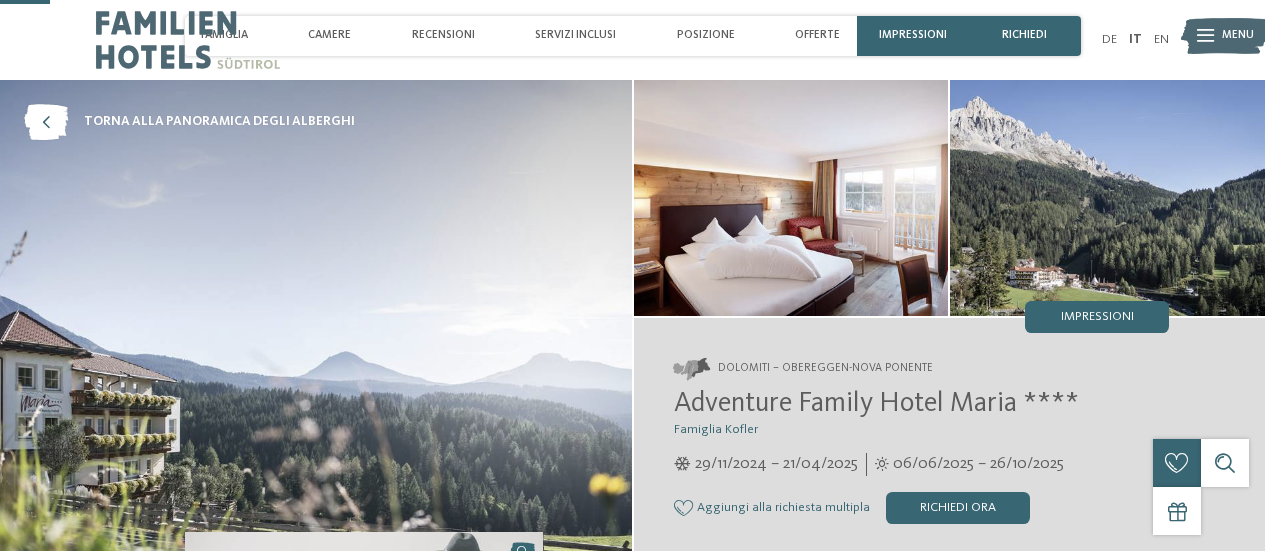 scroll, scrollTop: 200, scrollLeft: 0, axis: vertical 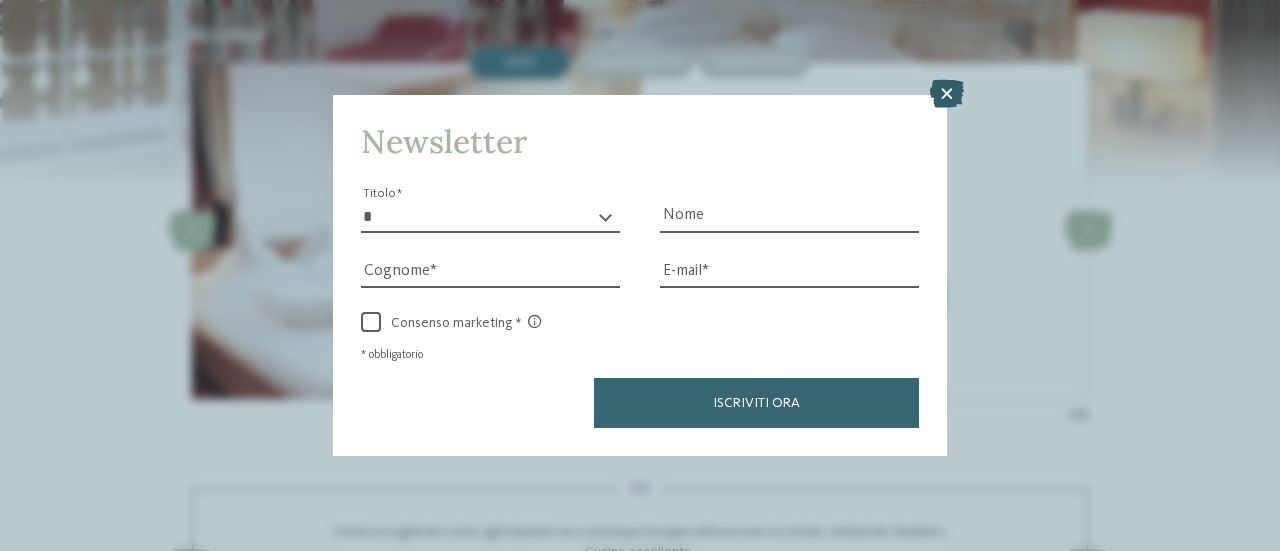 click at bounding box center (947, 94) 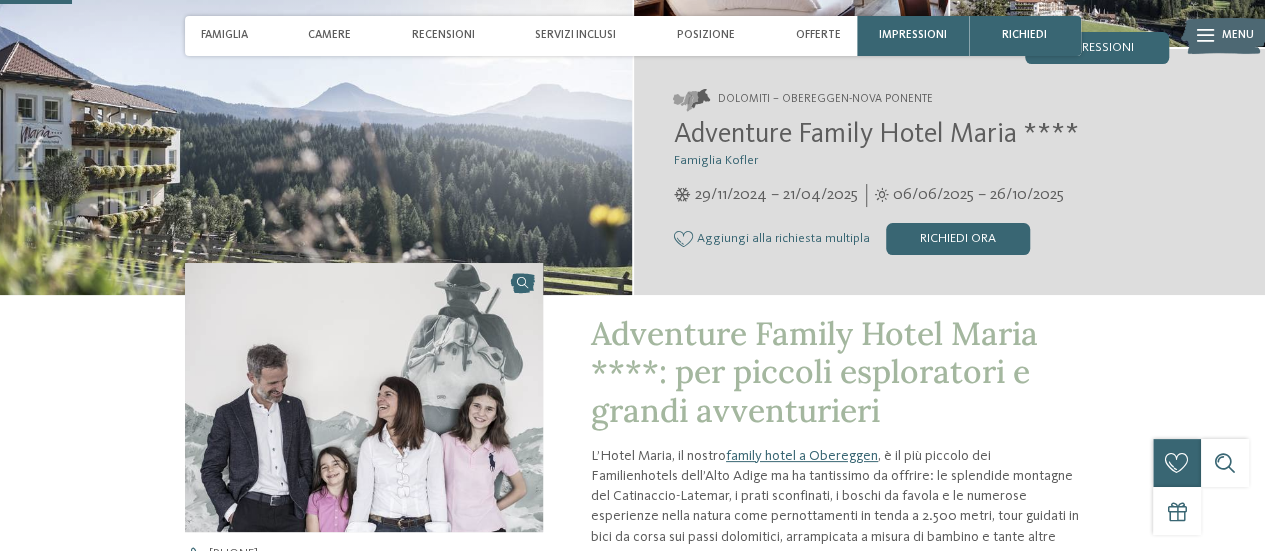scroll, scrollTop: 300, scrollLeft: 0, axis: vertical 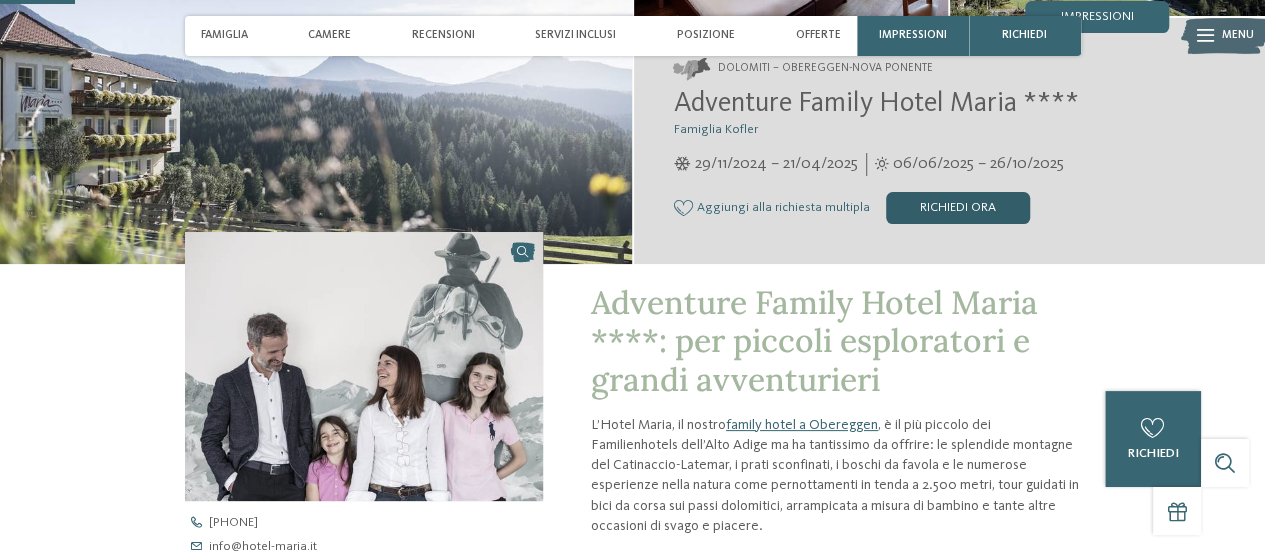 click on "Richiedi ora" at bounding box center (958, 208) 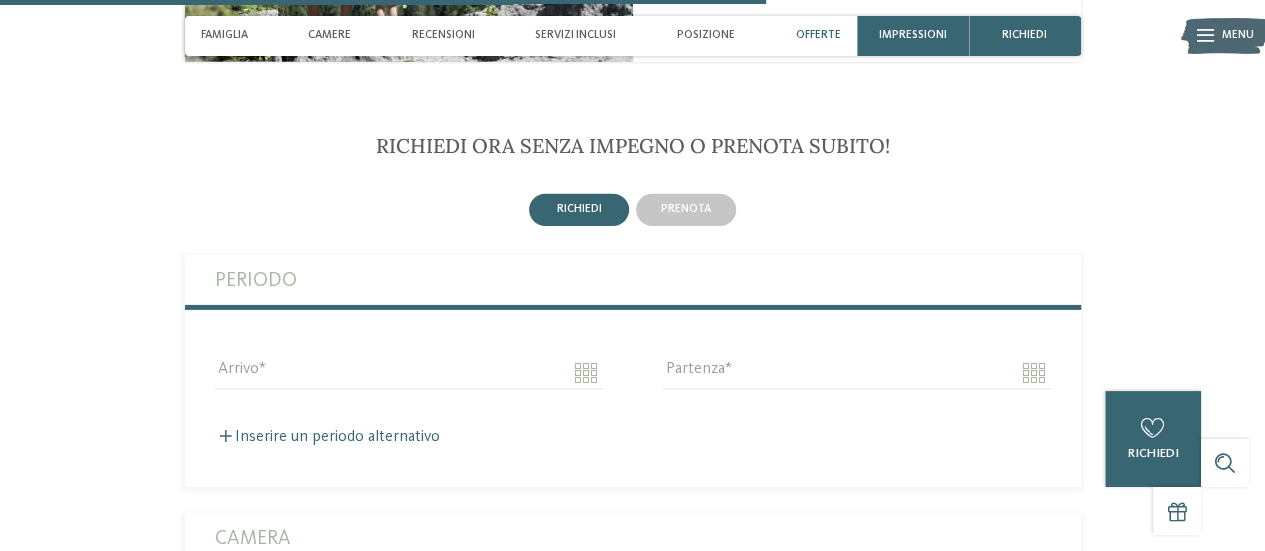 scroll, scrollTop: 3130, scrollLeft: 0, axis: vertical 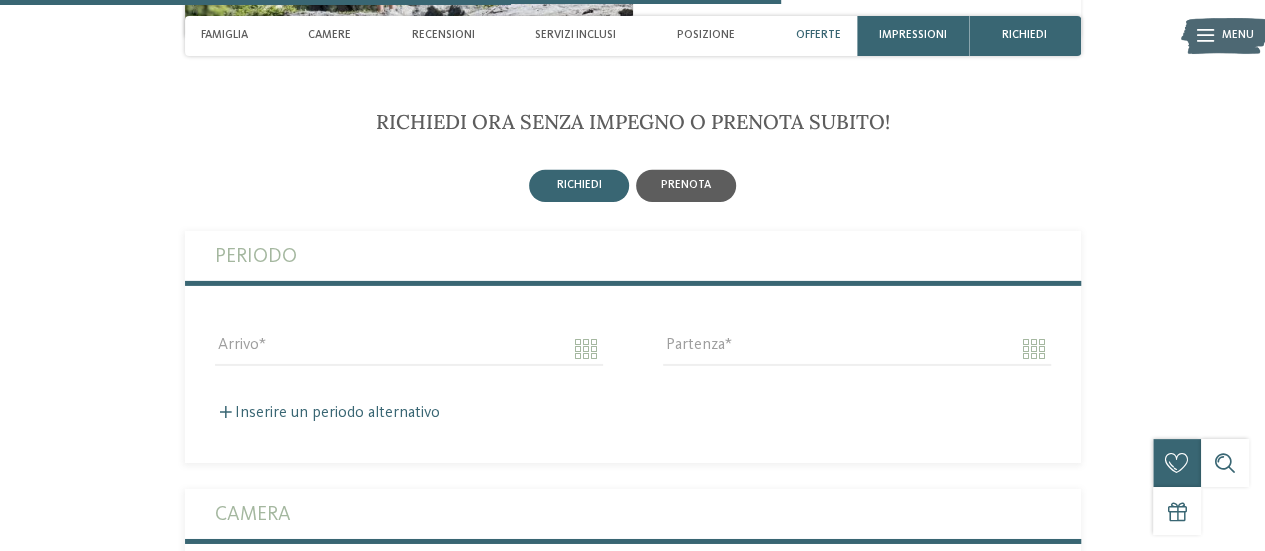click on "prenota" at bounding box center (686, 186) 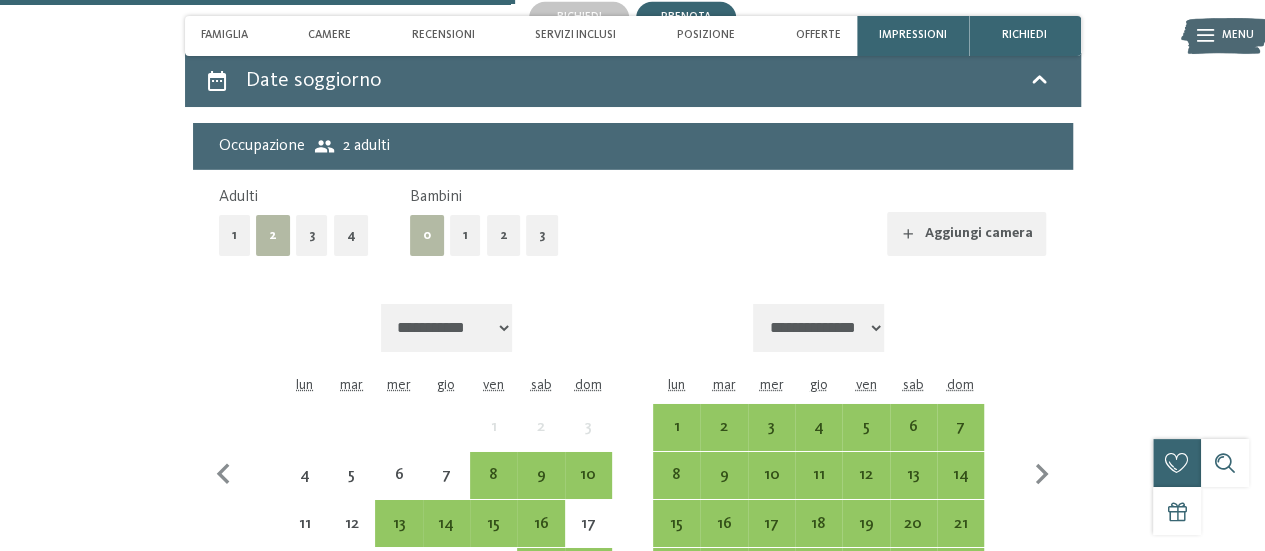 scroll, scrollTop: 3330, scrollLeft: 0, axis: vertical 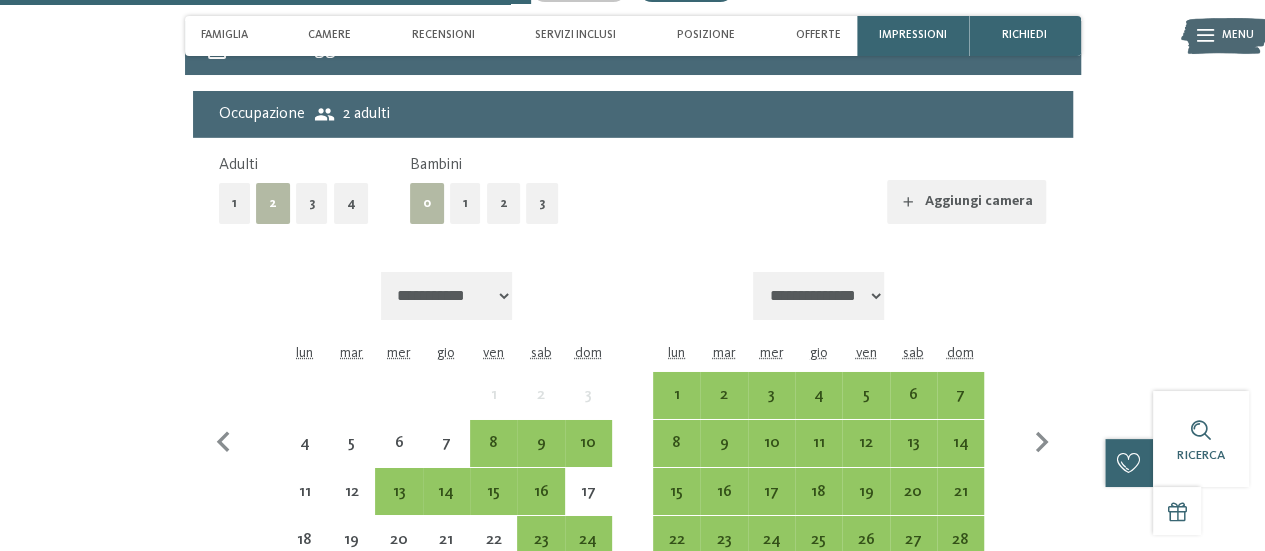 click on "2" at bounding box center [504, 203] 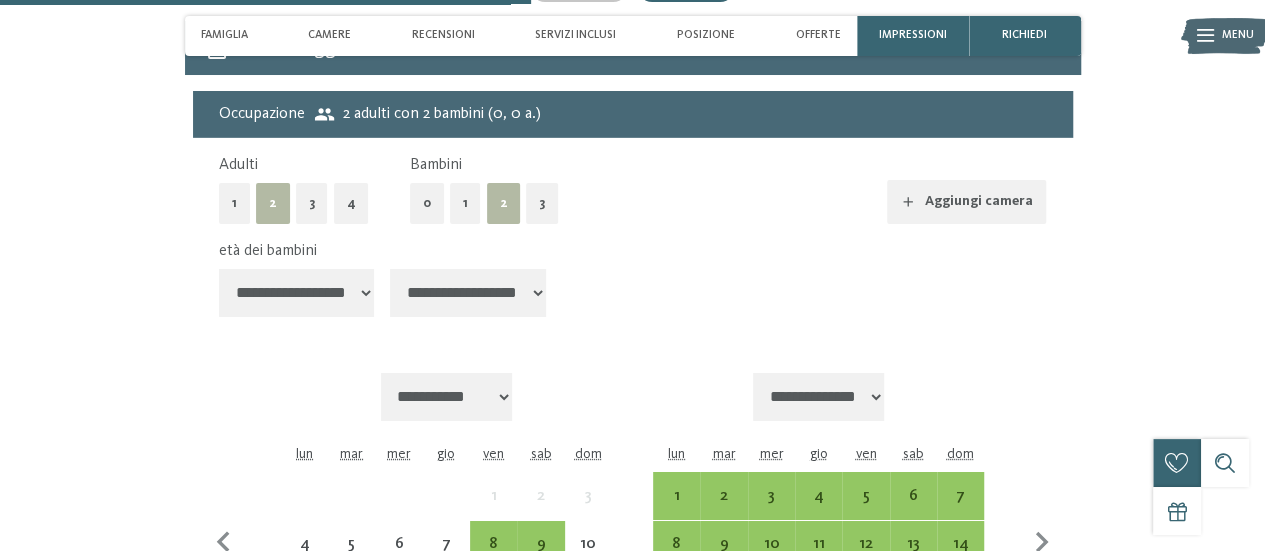 click on "**********" at bounding box center [297, 293] 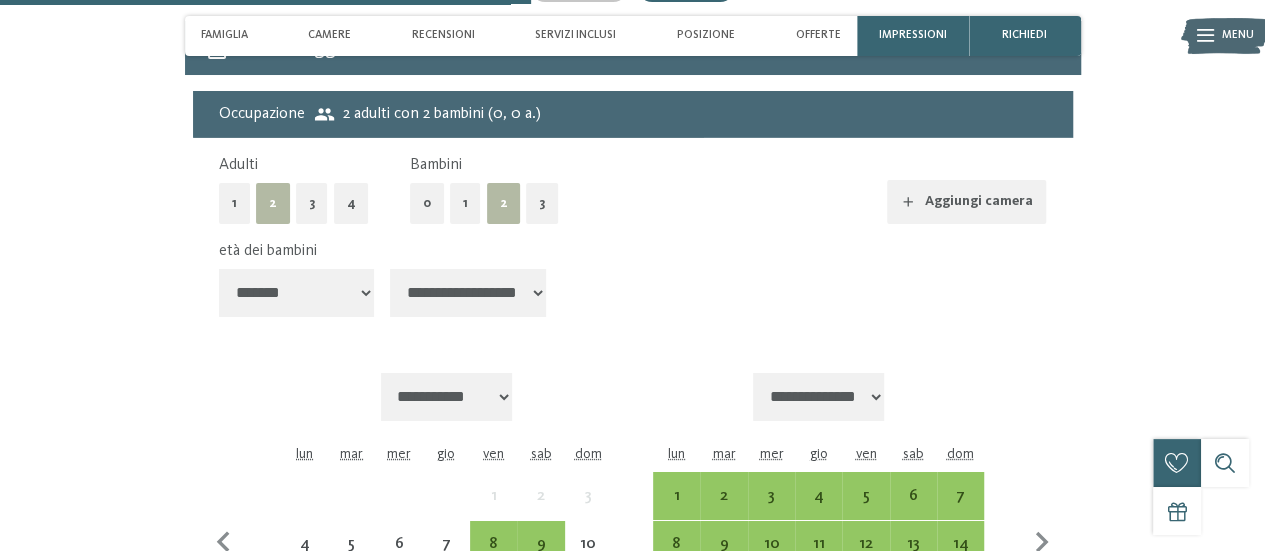 click on "**********" at bounding box center [297, 293] 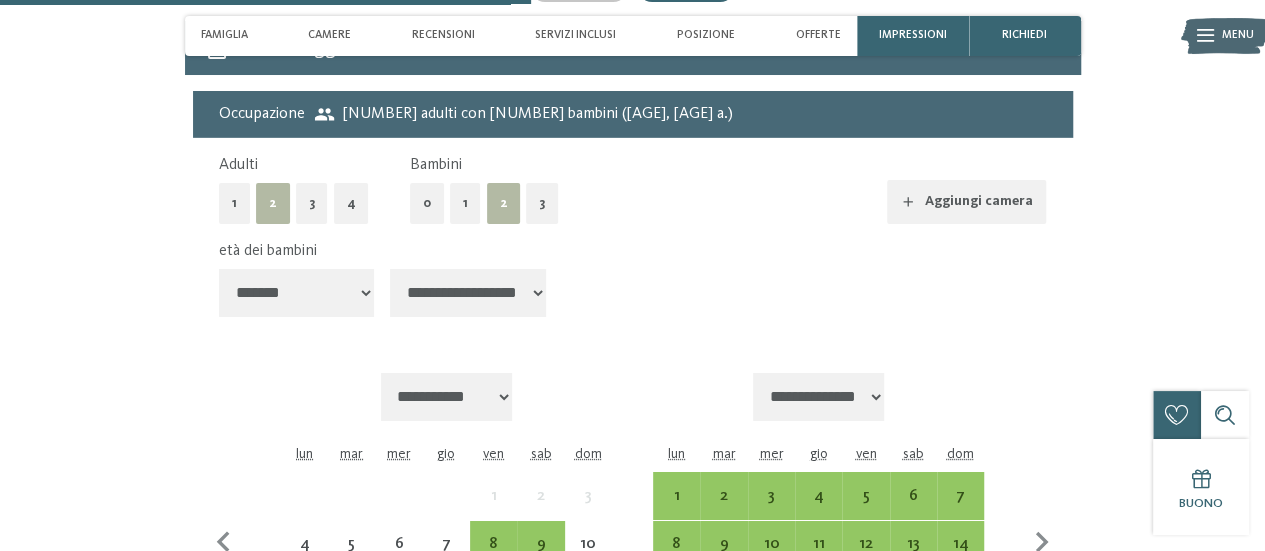 click on "**********" at bounding box center (468, 293) 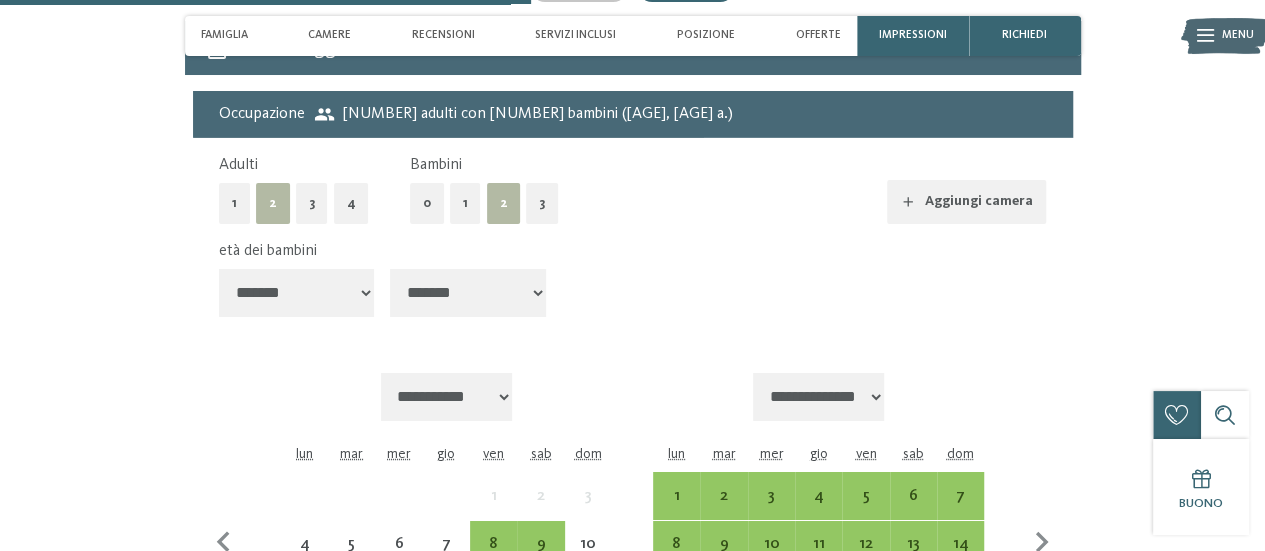 click on "**********" at bounding box center [468, 293] 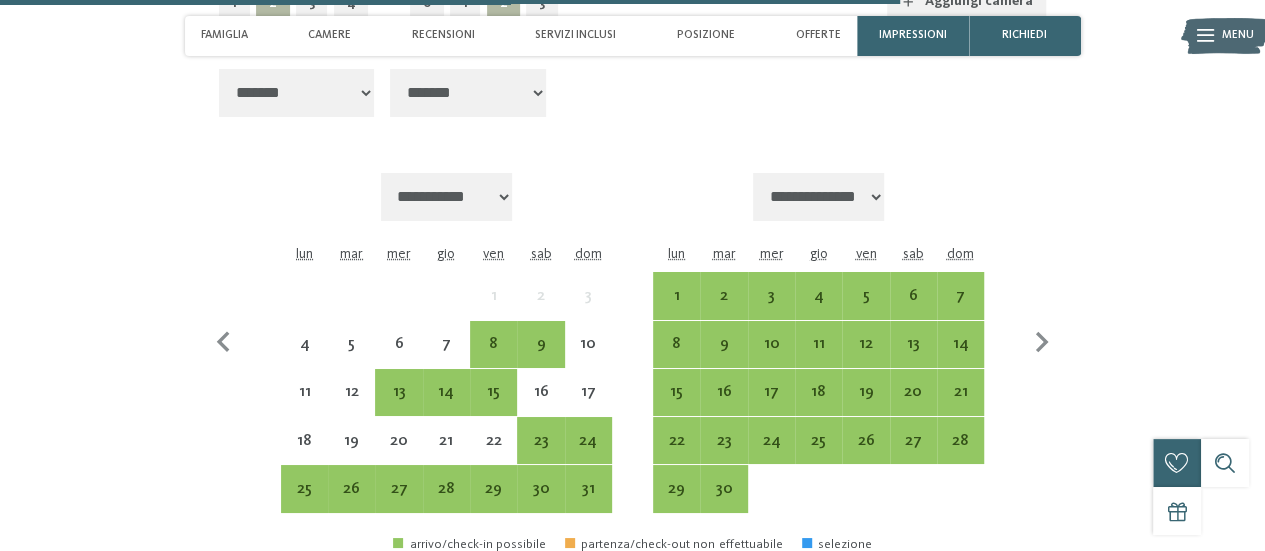 scroll, scrollTop: 3630, scrollLeft: 0, axis: vertical 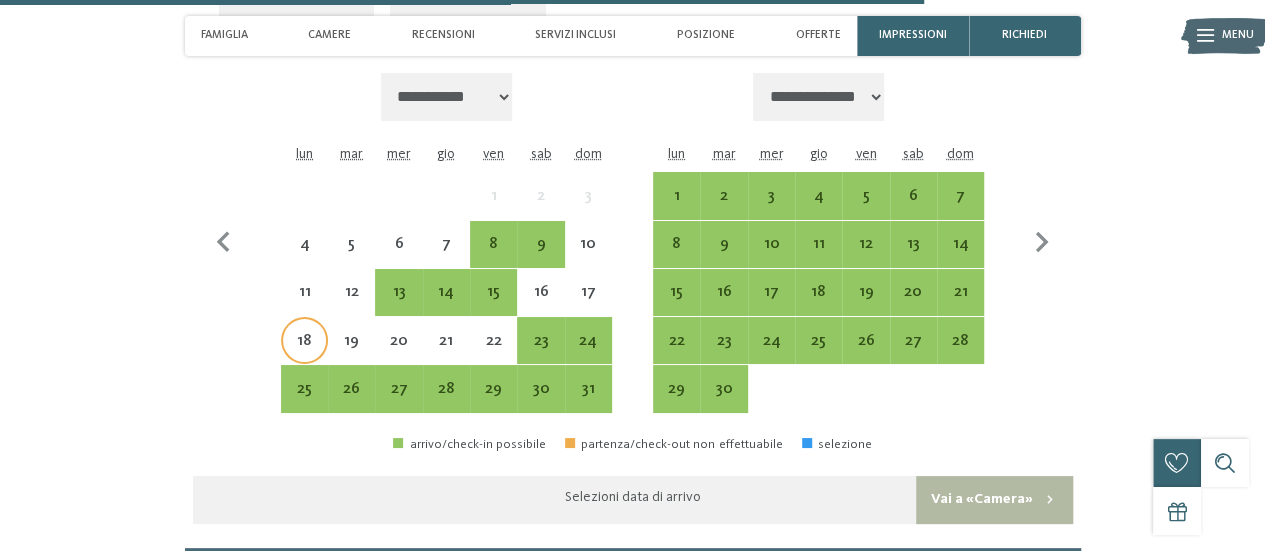 click on "18" at bounding box center (304, 354) 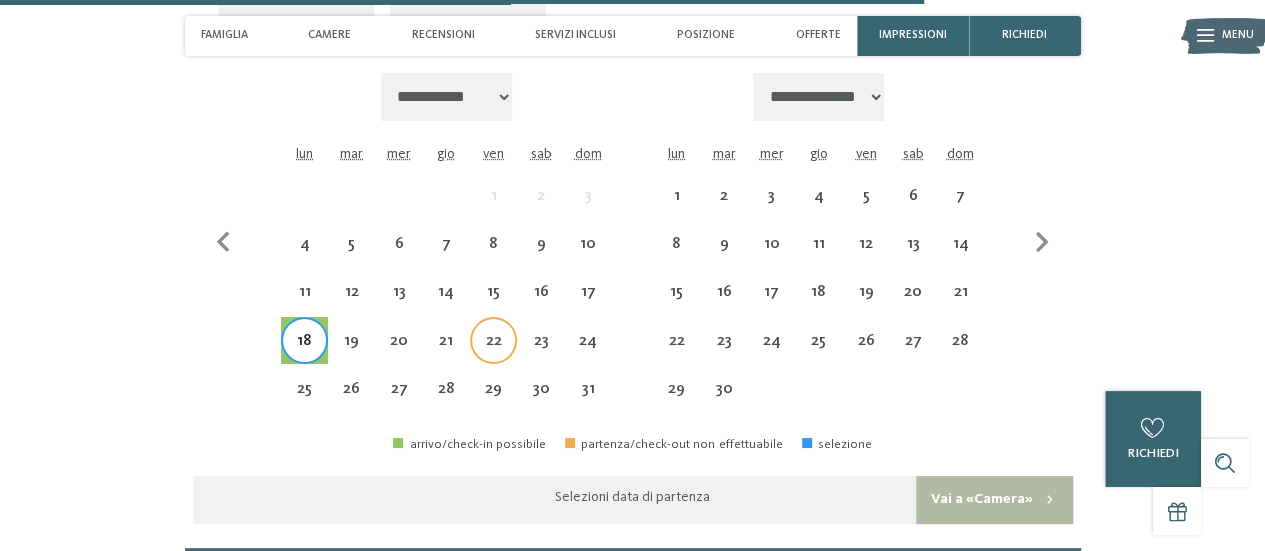 click on "22" at bounding box center [493, 354] 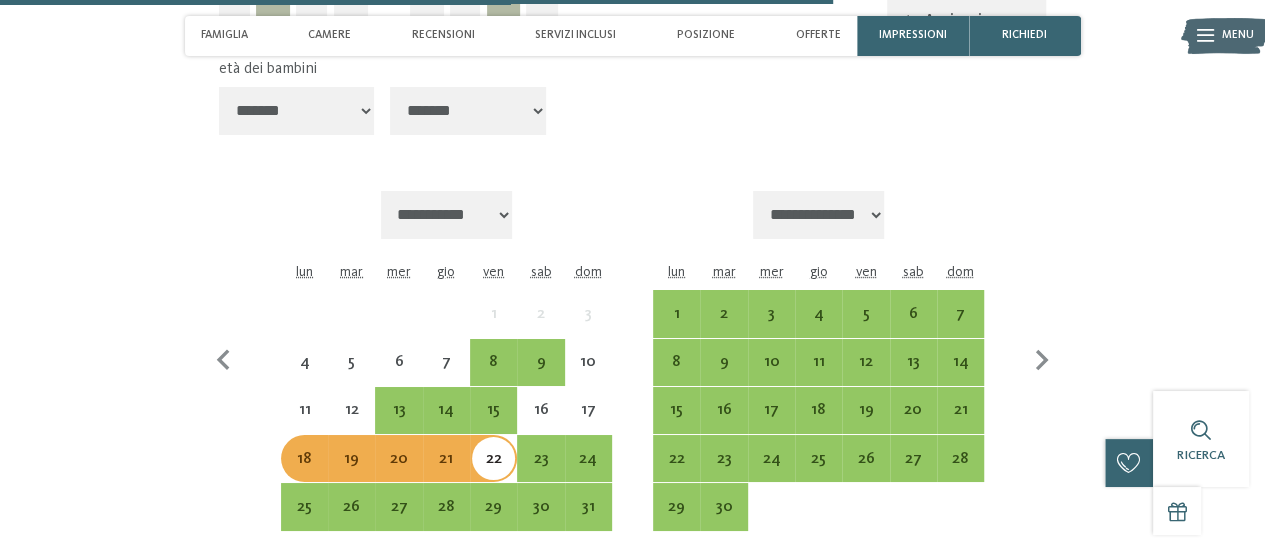 scroll, scrollTop: 3330, scrollLeft: 0, axis: vertical 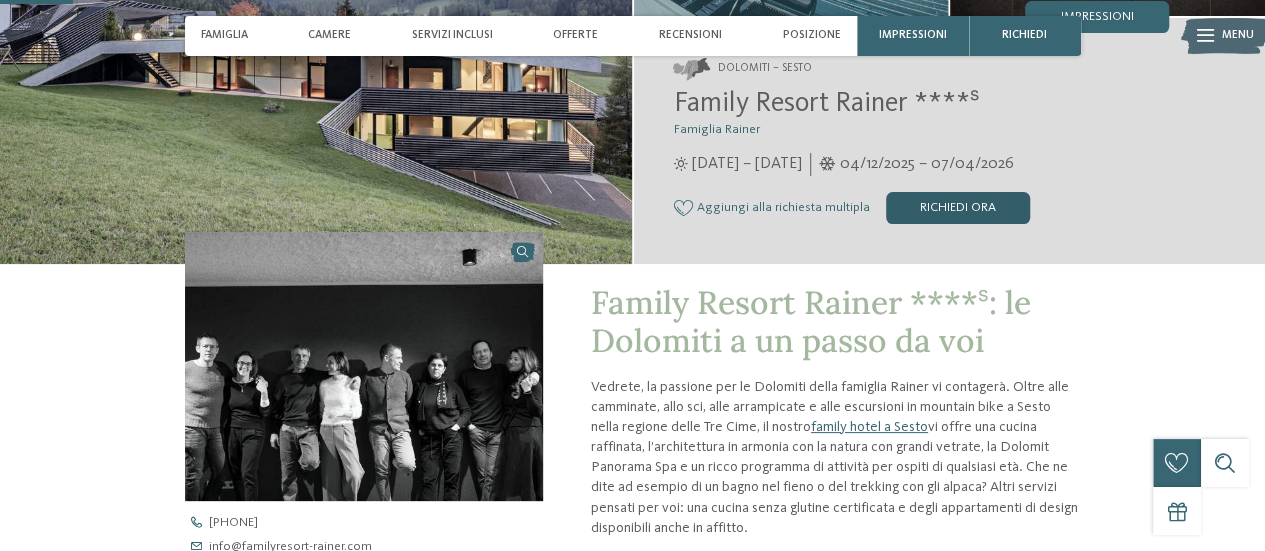 click on "Richiedi ora" at bounding box center (958, 208) 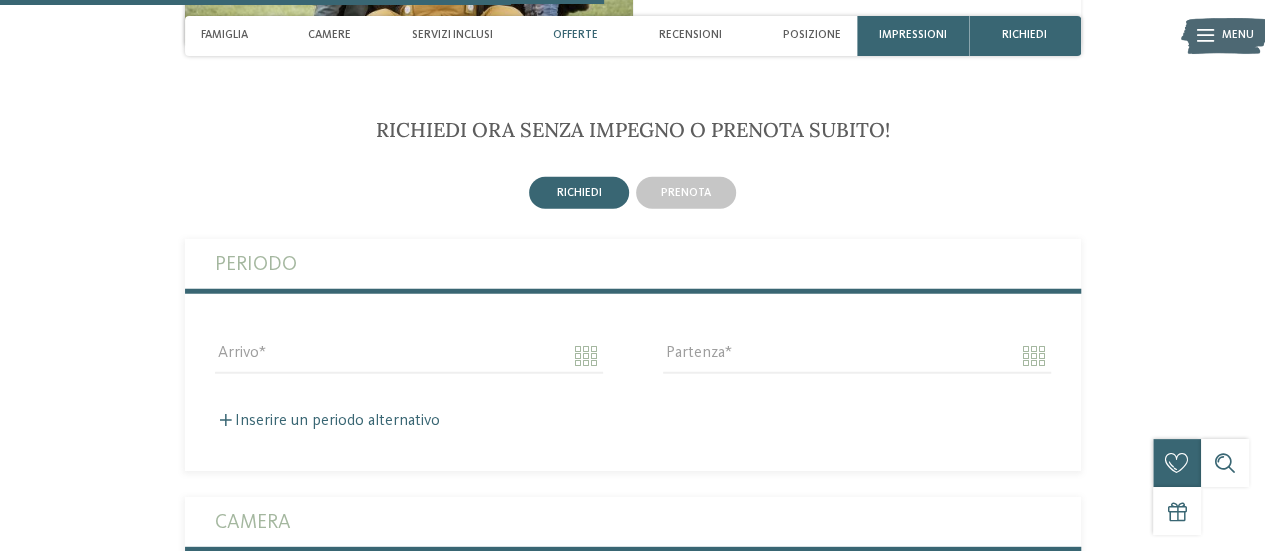 scroll, scrollTop: 2502, scrollLeft: 0, axis: vertical 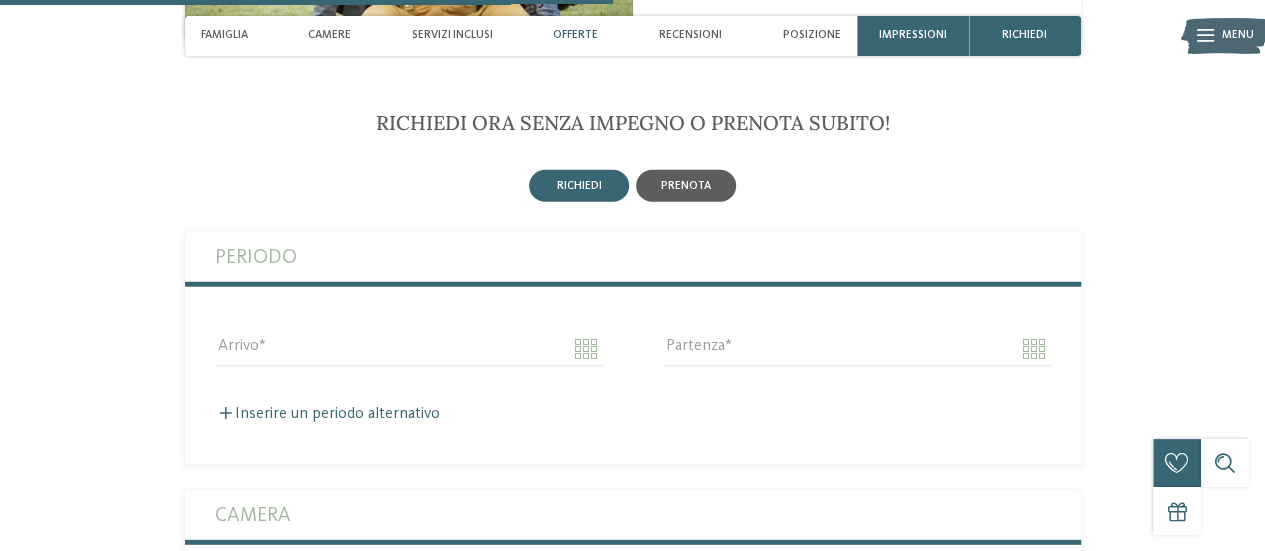 click on "prenota" at bounding box center (686, 186) 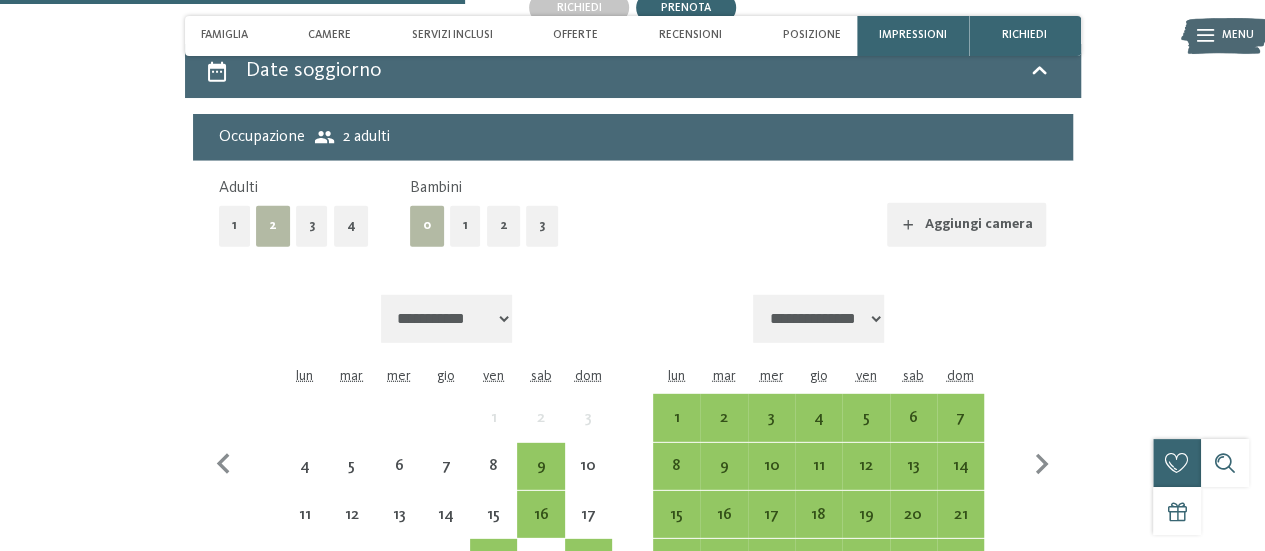 scroll, scrollTop: 2702, scrollLeft: 0, axis: vertical 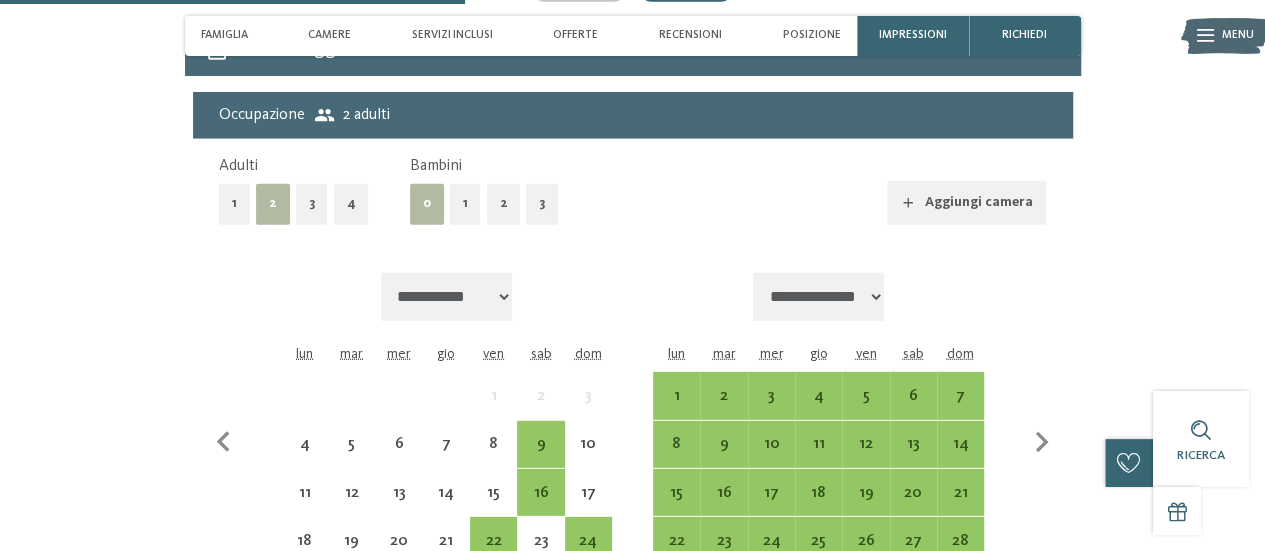 click on "2" at bounding box center [504, 204] 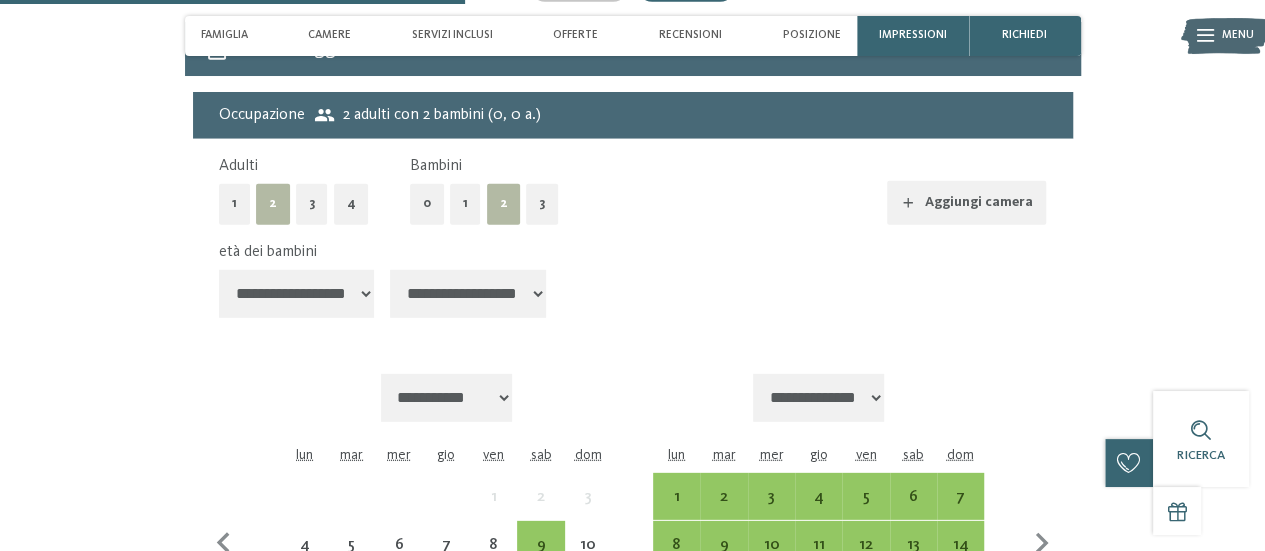 click on "**********" at bounding box center (297, 294) 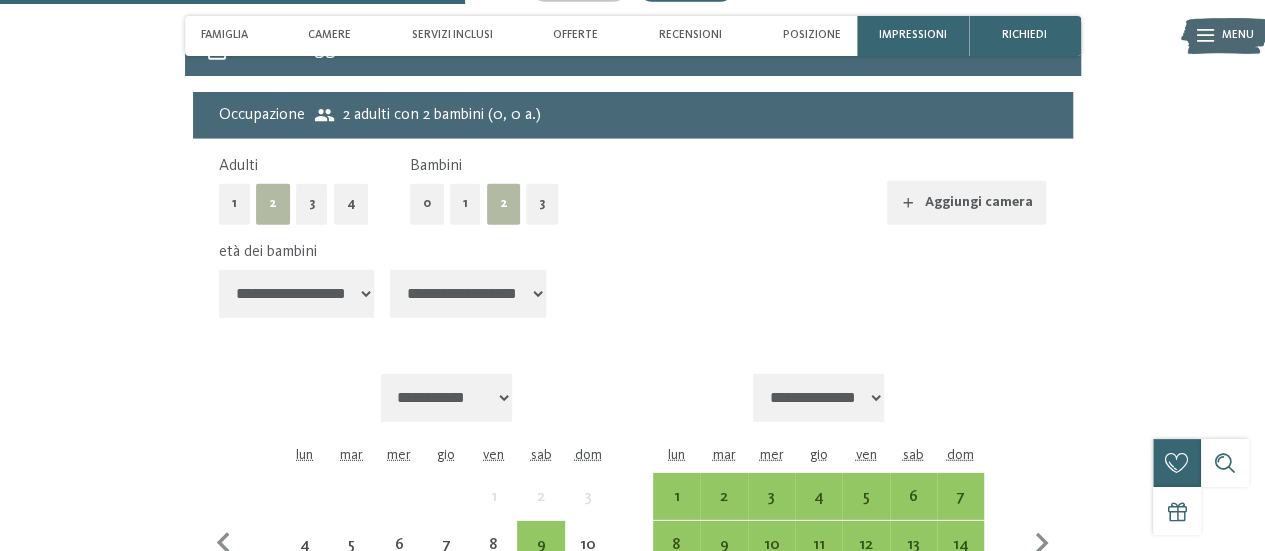 select on "**" 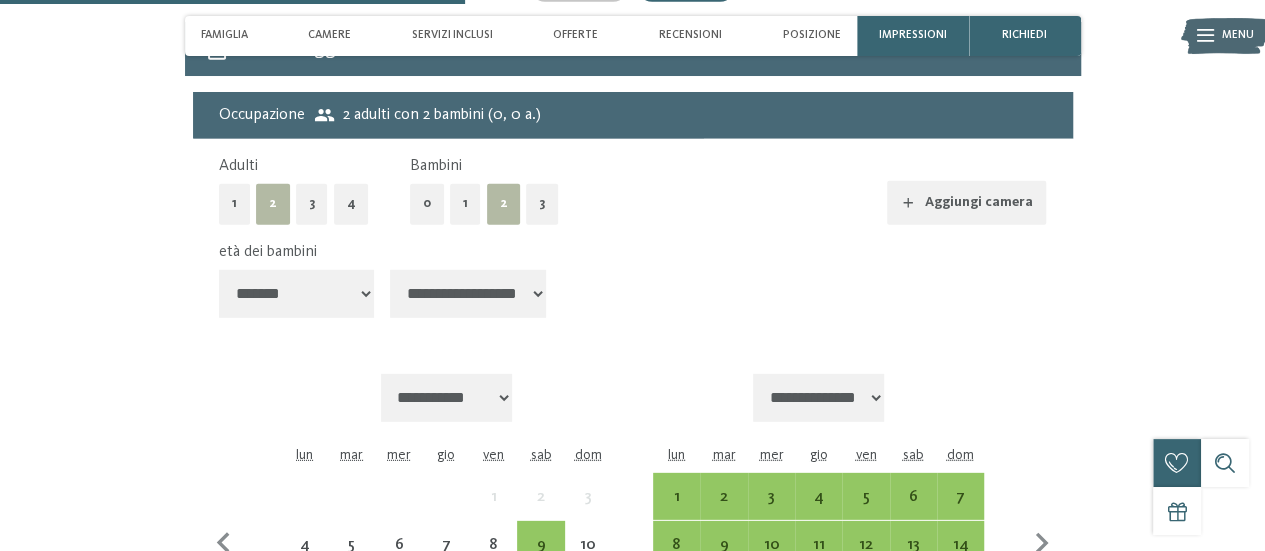 click on "**********" at bounding box center (297, 294) 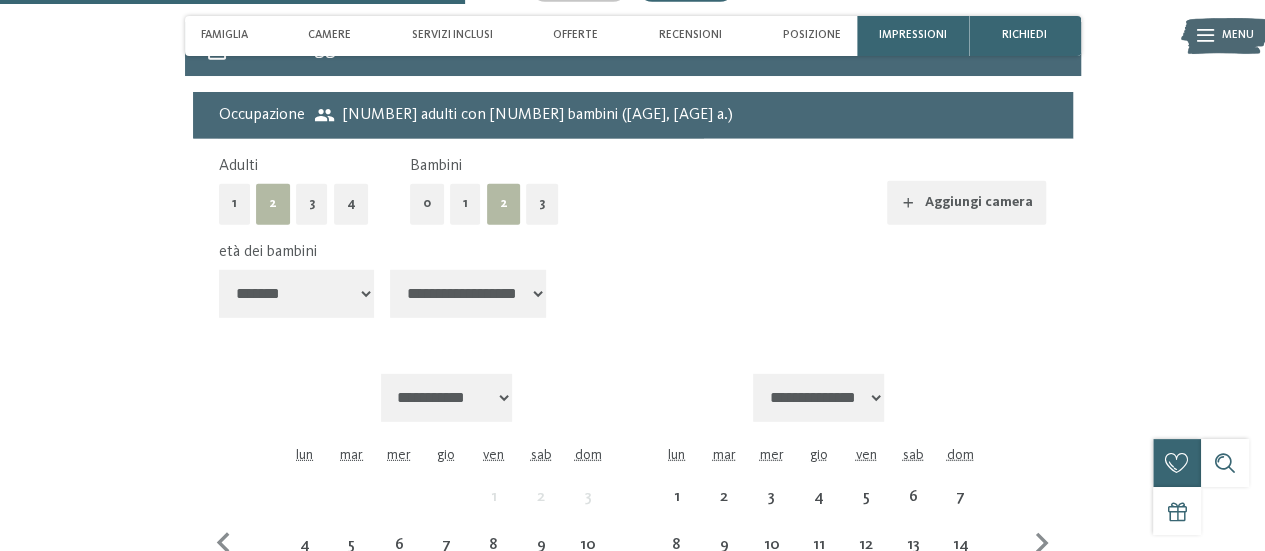 click on "**********" at bounding box center [468, 294] 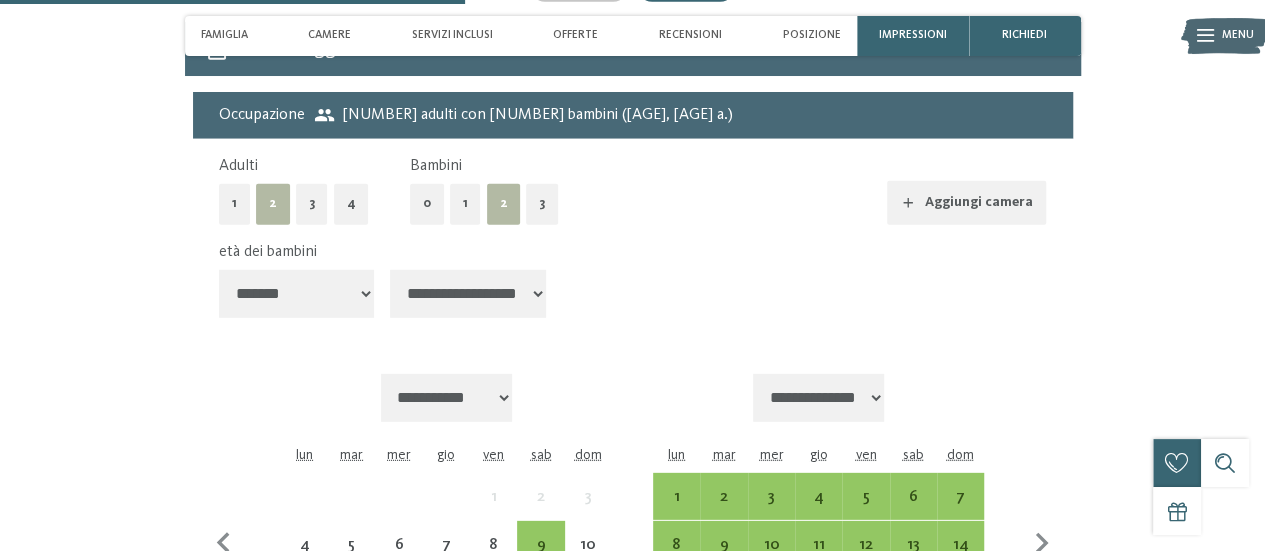 select on "**" 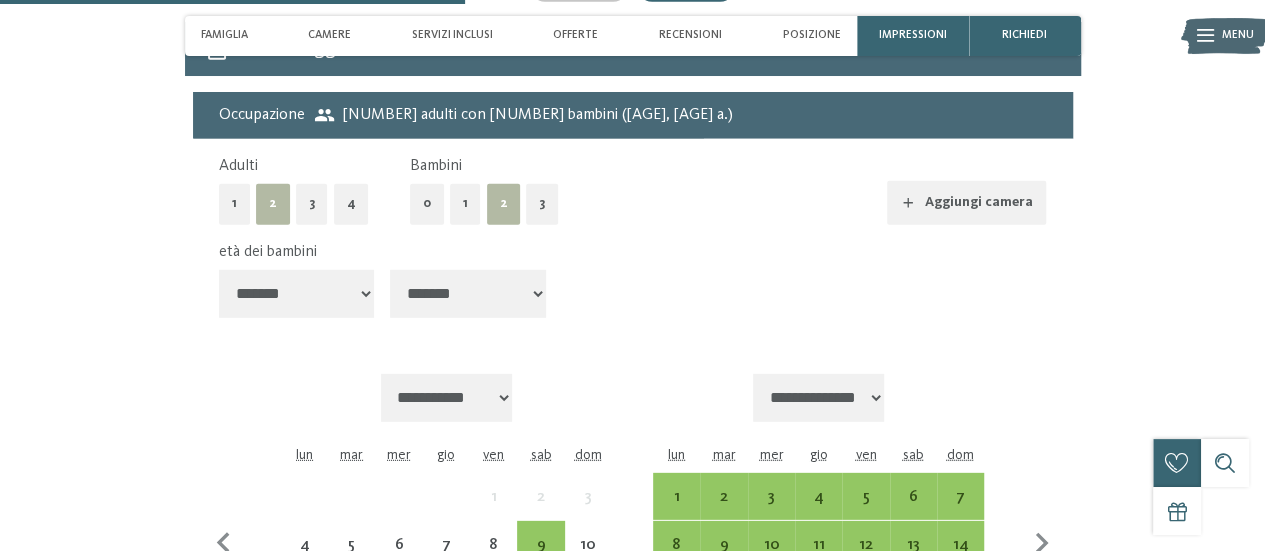 click on "**********" at bounding box center (468, 294) 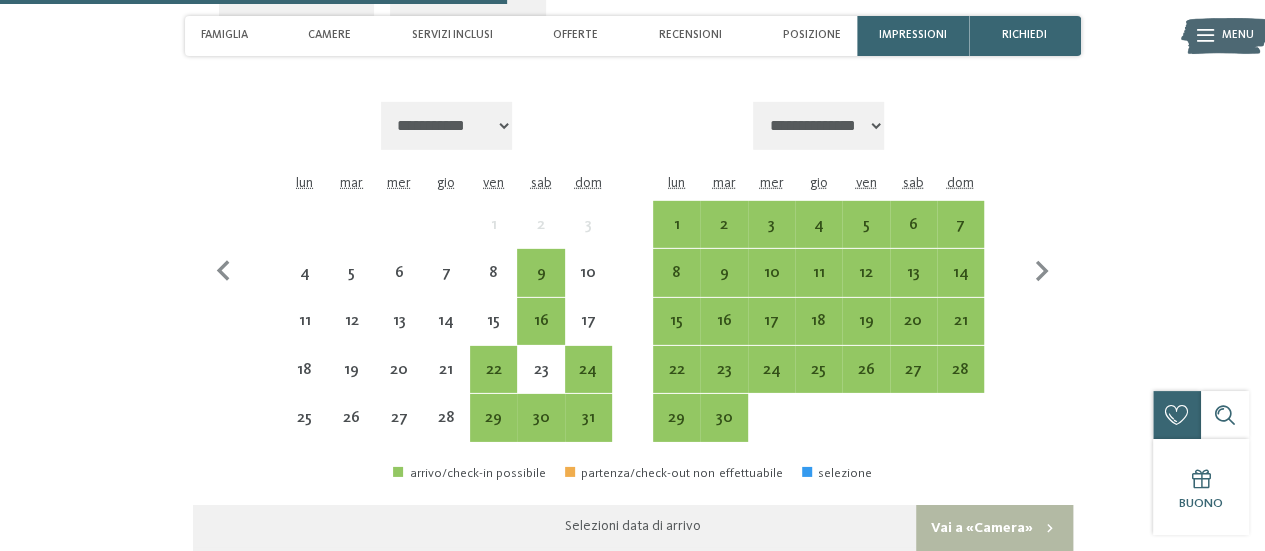 scroll, scrollTop: 3002, scrollLeft: 0, axis: vertical 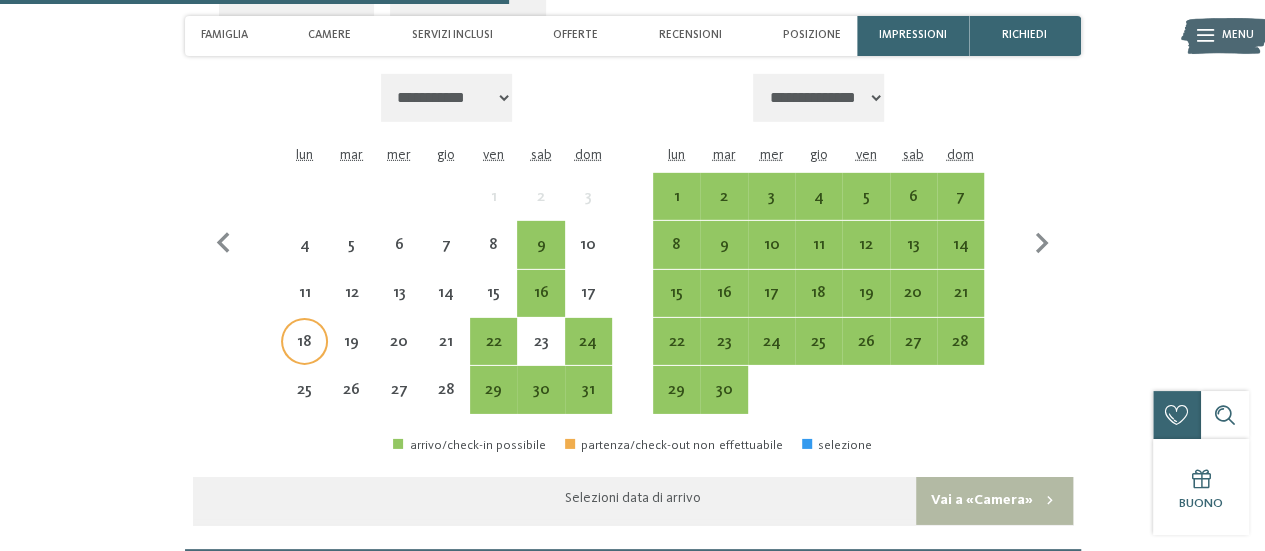 click on "18" at bounding box center (304, 355) 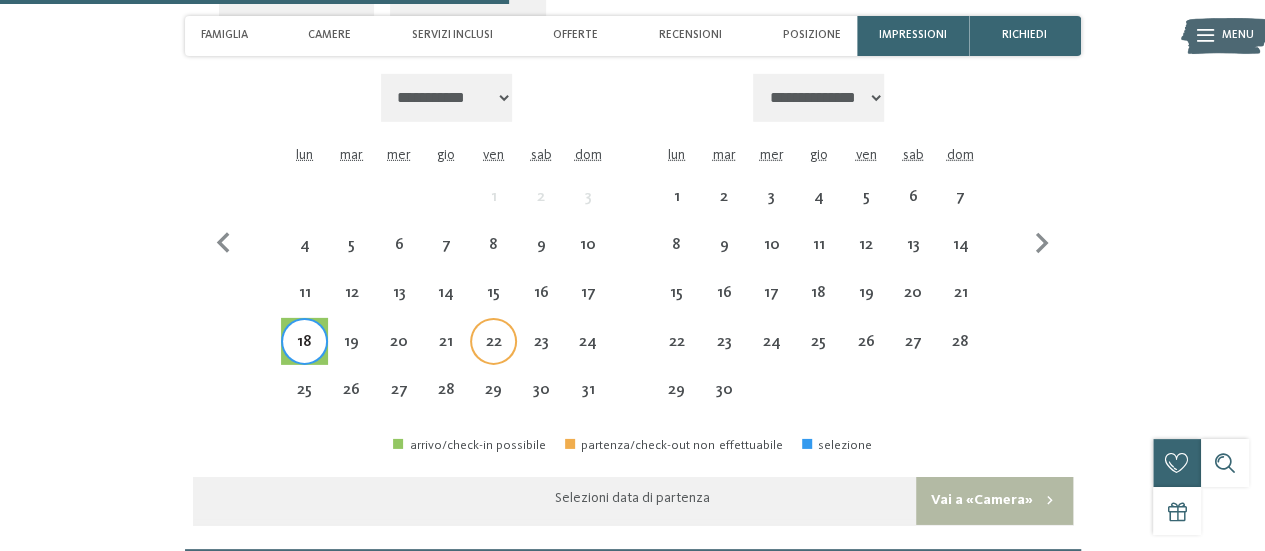 click on "22" at bounding box center [493, 355] 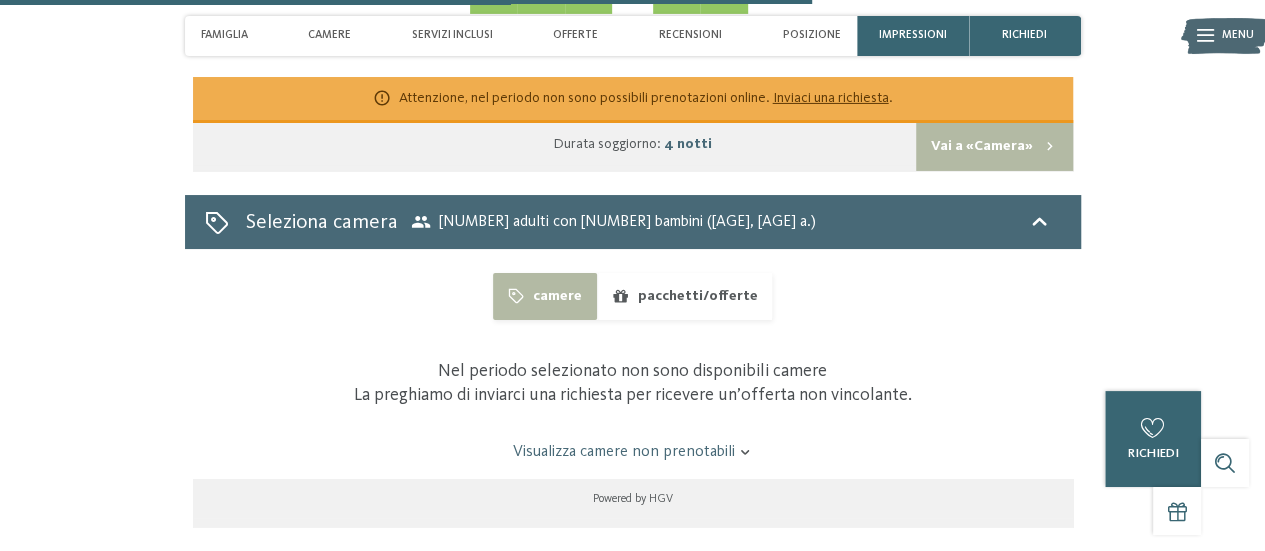scroll, scrollTop: 3002, scrollLeft: 0, axis: vertical 